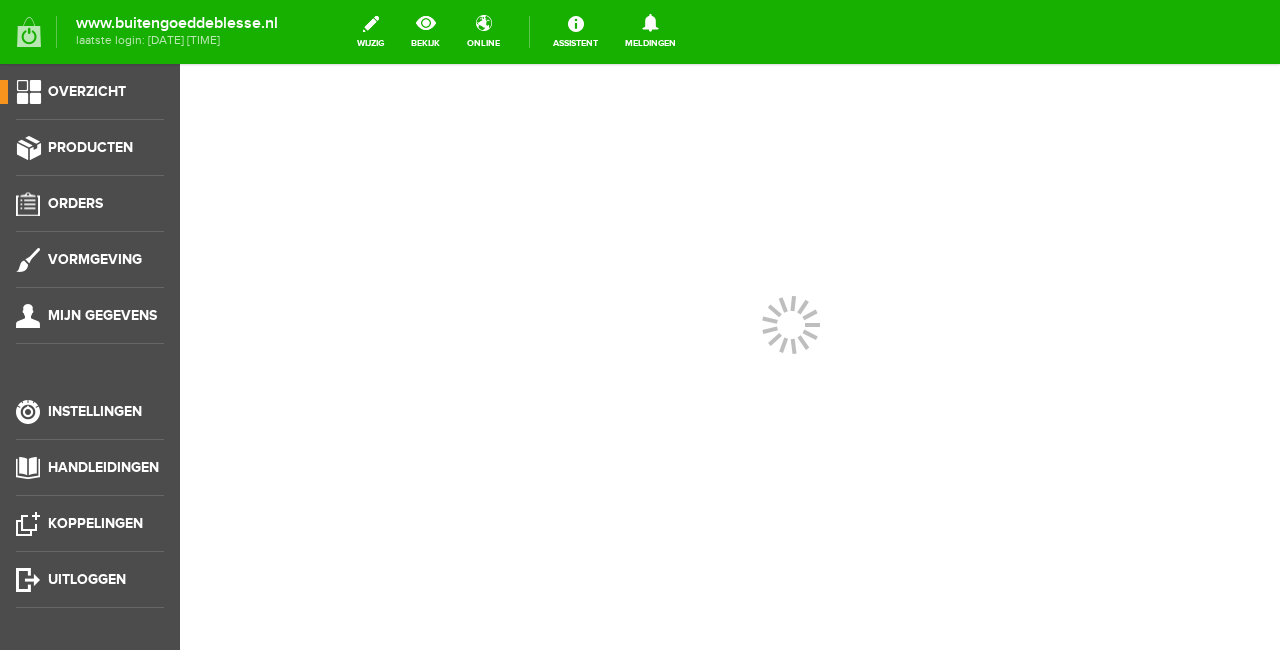 scroll, scrollTop: 0, scrollLeft: 0, axis: both 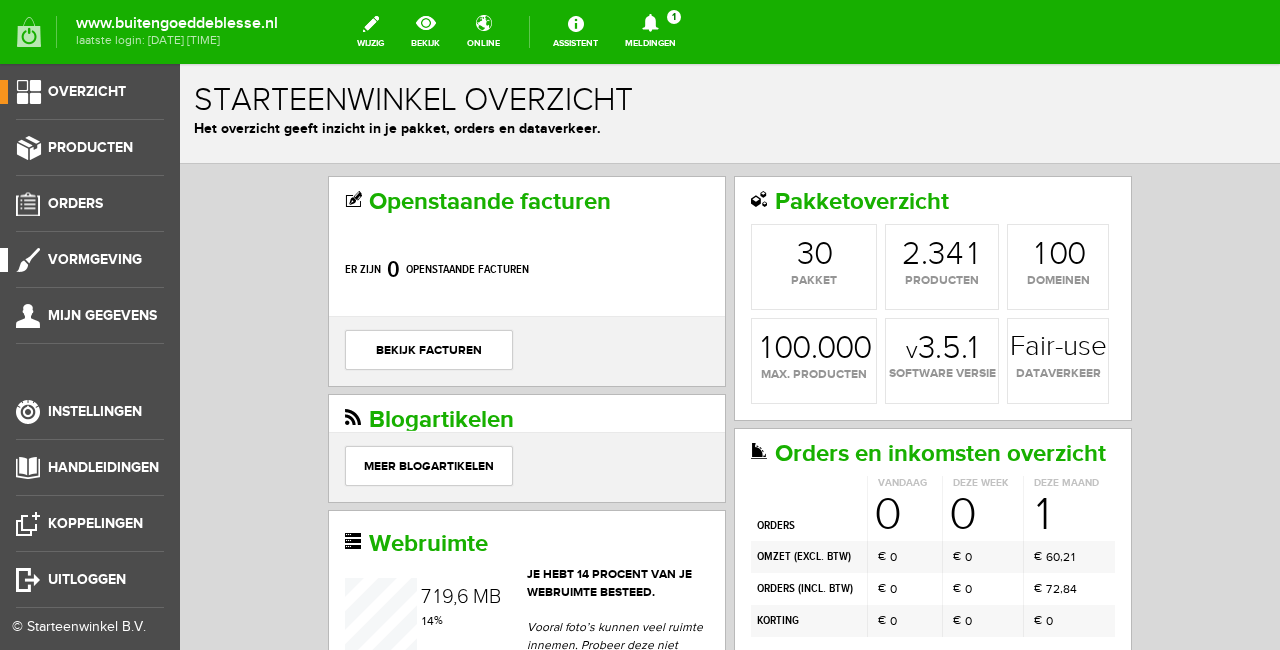 click on "Vormgeving" at bounding box center [95, 259] 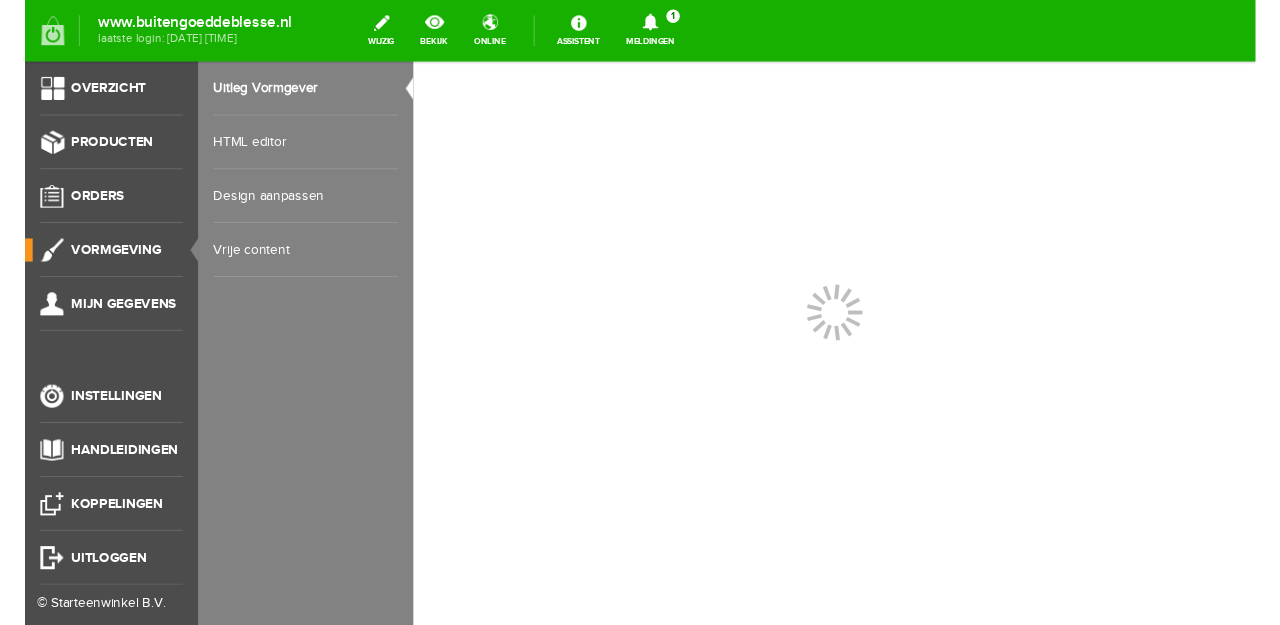 scroll, scrollTop: 0, scrollLeft: 0, axis: both 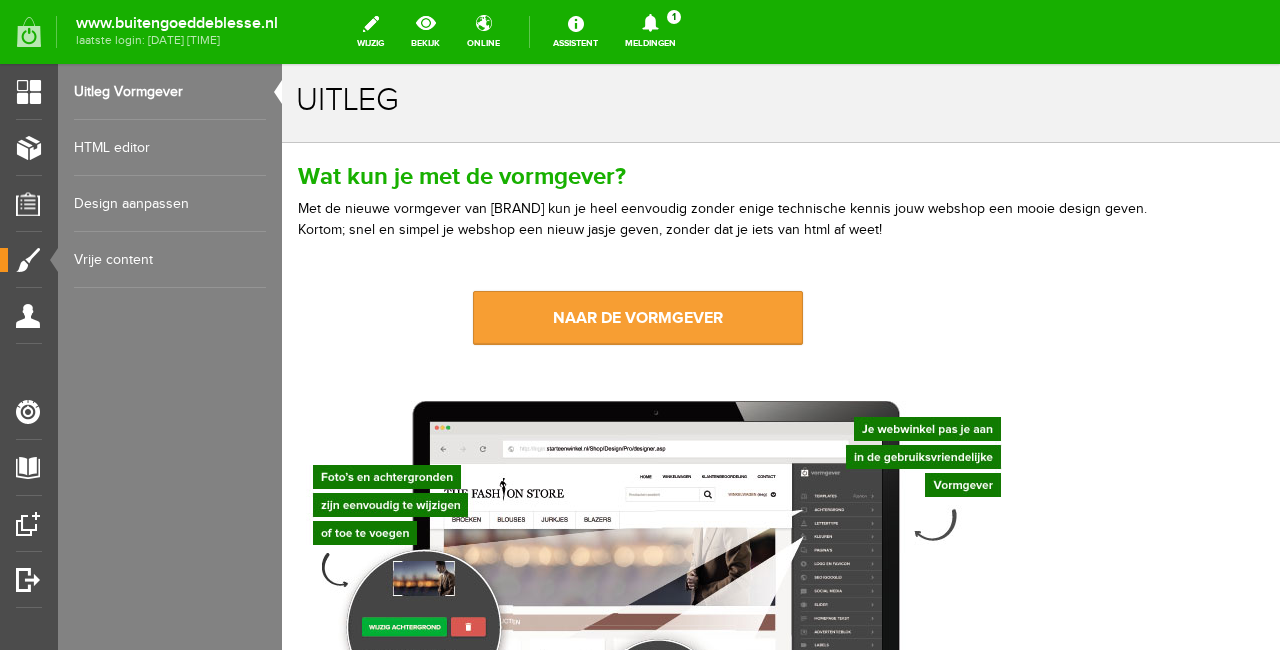 click on "naar de vormgever" at bounding box center (638, 318) 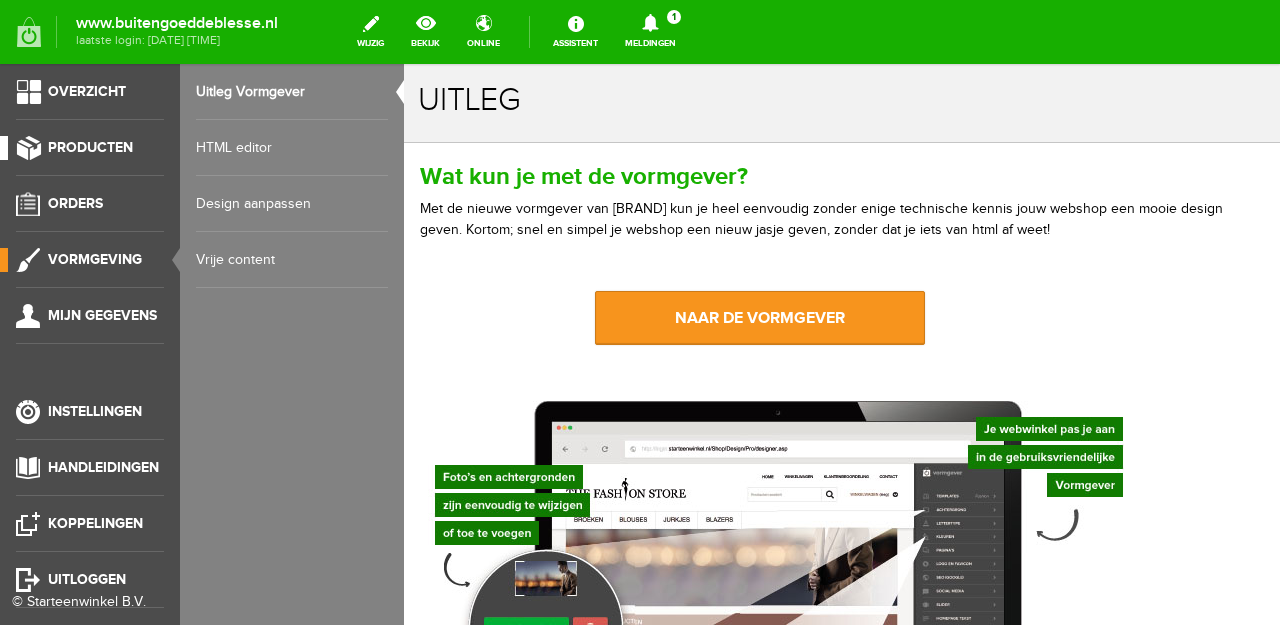click on "Producten" at bounding box center [90, 147] 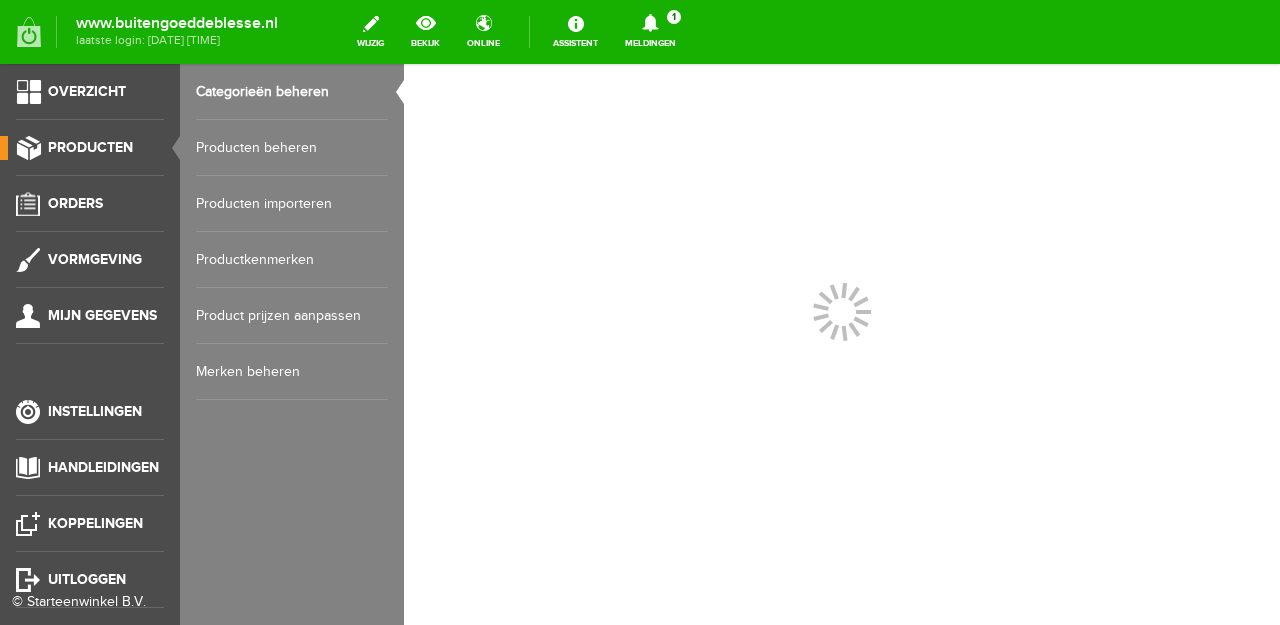 scroll, scrollTop: 0, scrollLeft: 0, axis: both 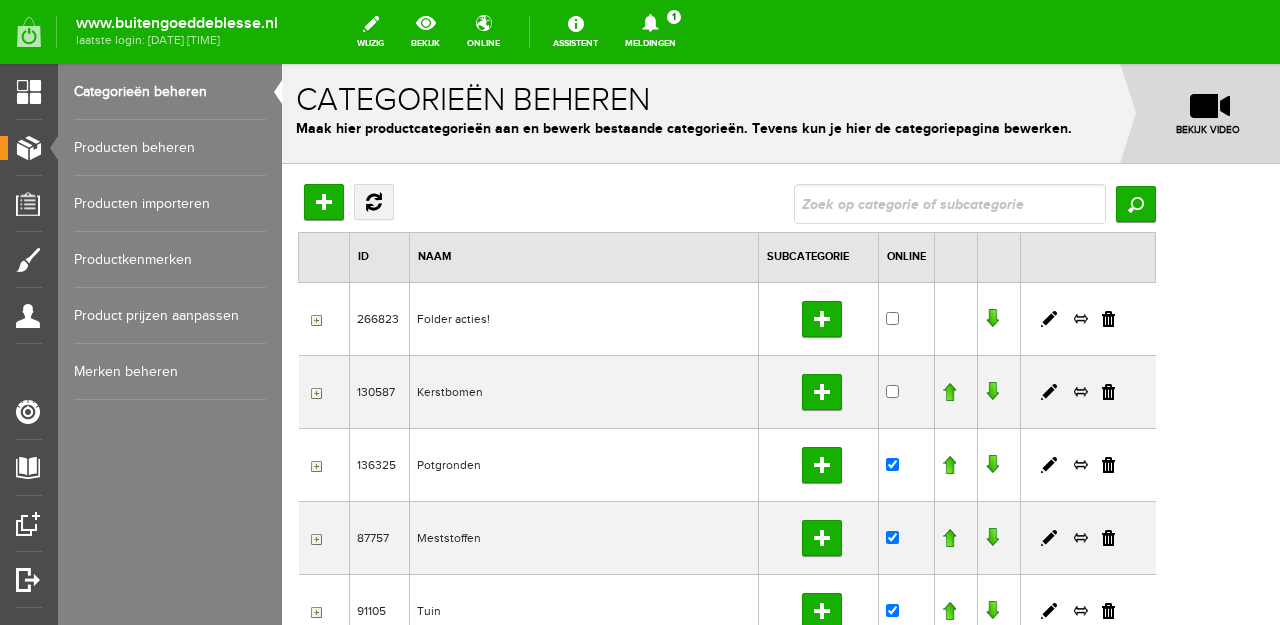 click on "Producten beheren" at bounding box center [170, 148] 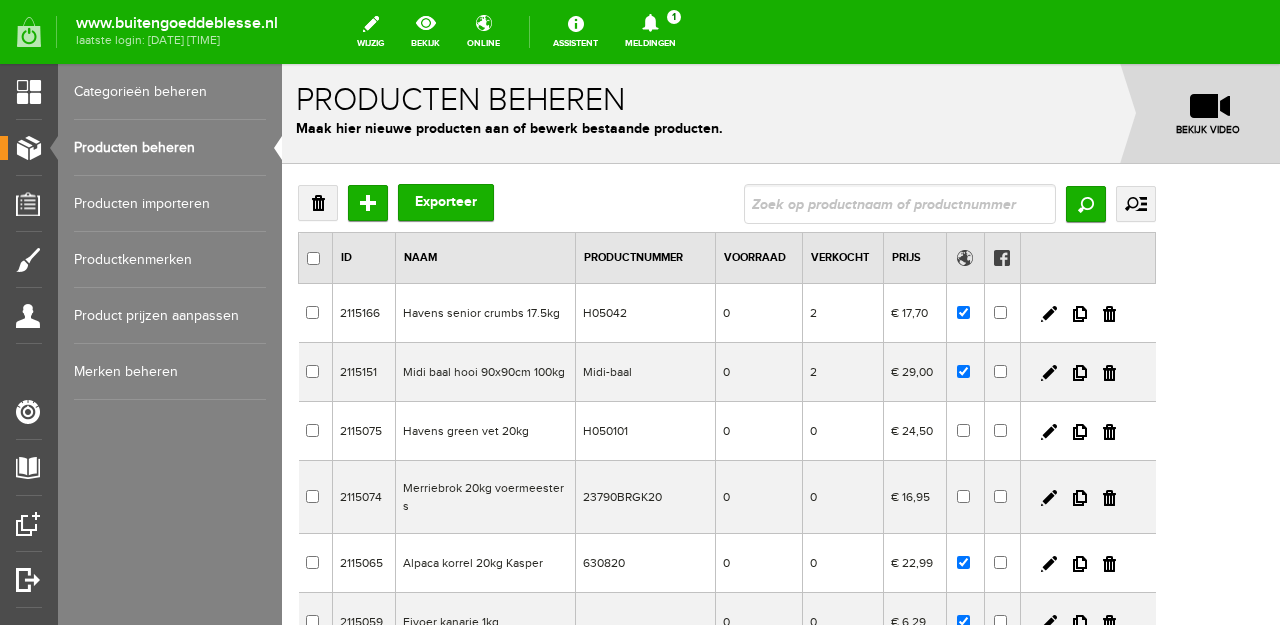 scroll, scrollTop: 0, scrollLeft: 0, axis: both 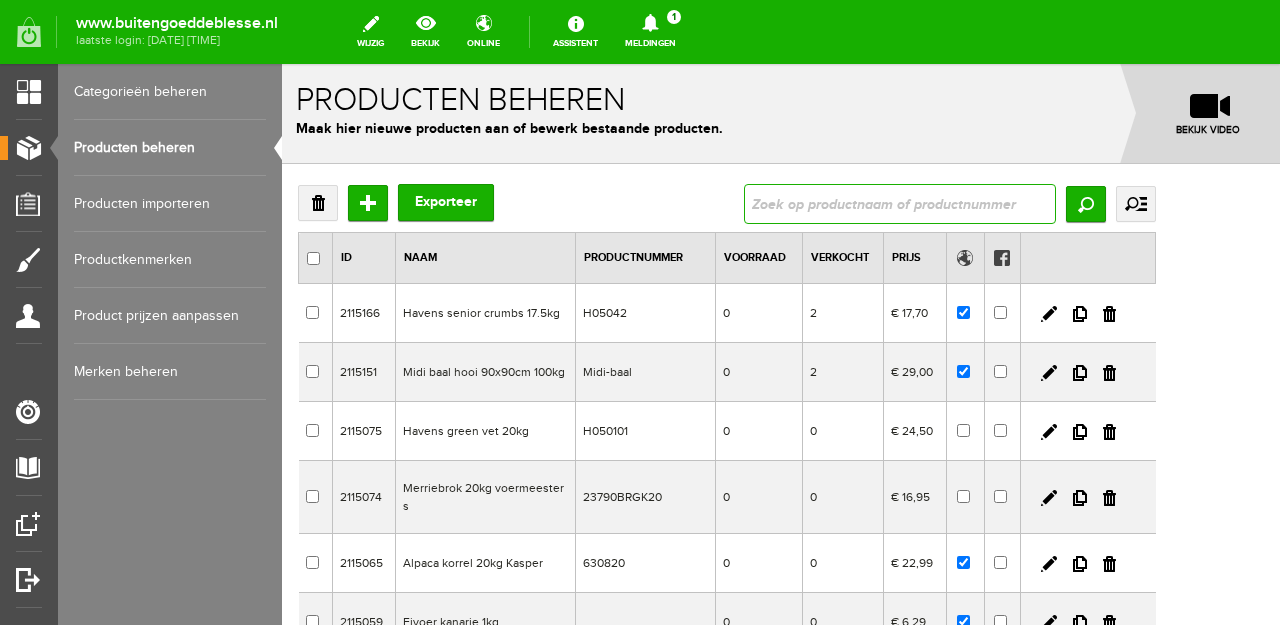 click at bounding box center [900, 204] 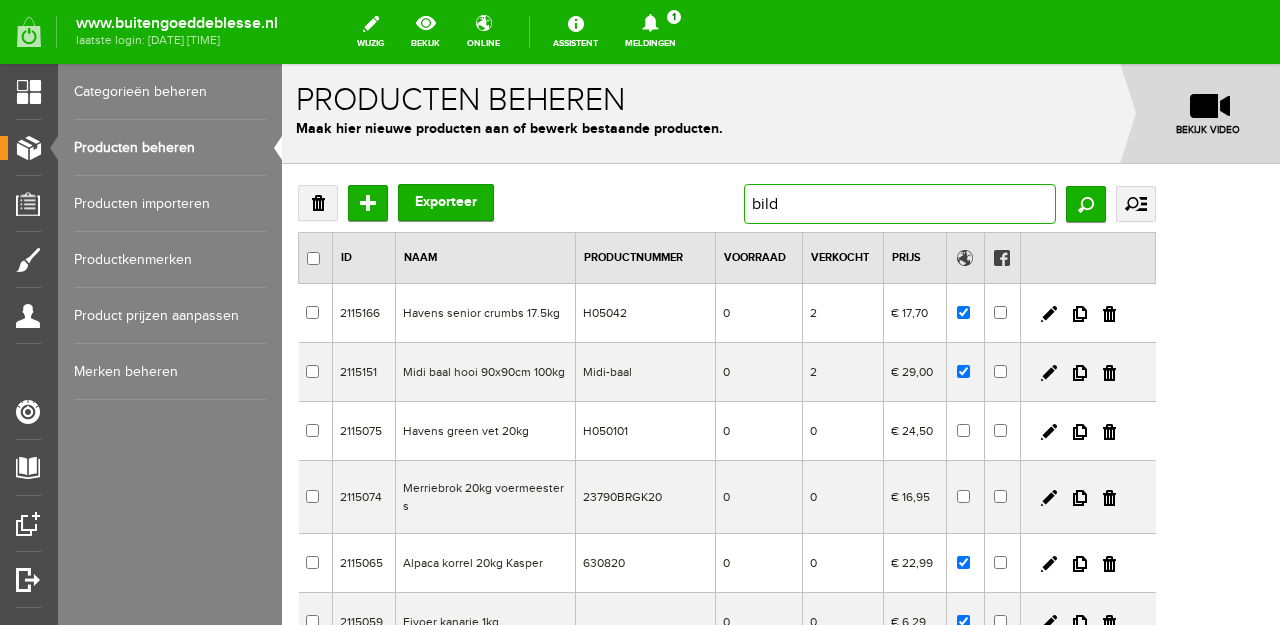 type on "bildt" 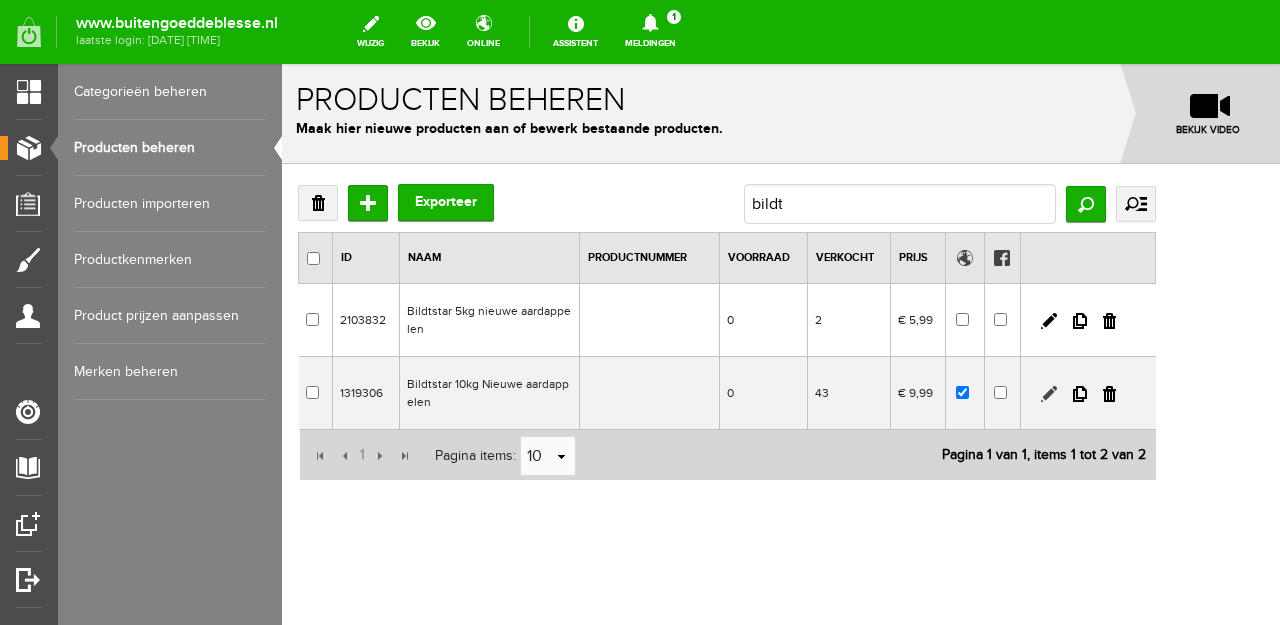 click at bounding box center [1049, 394] 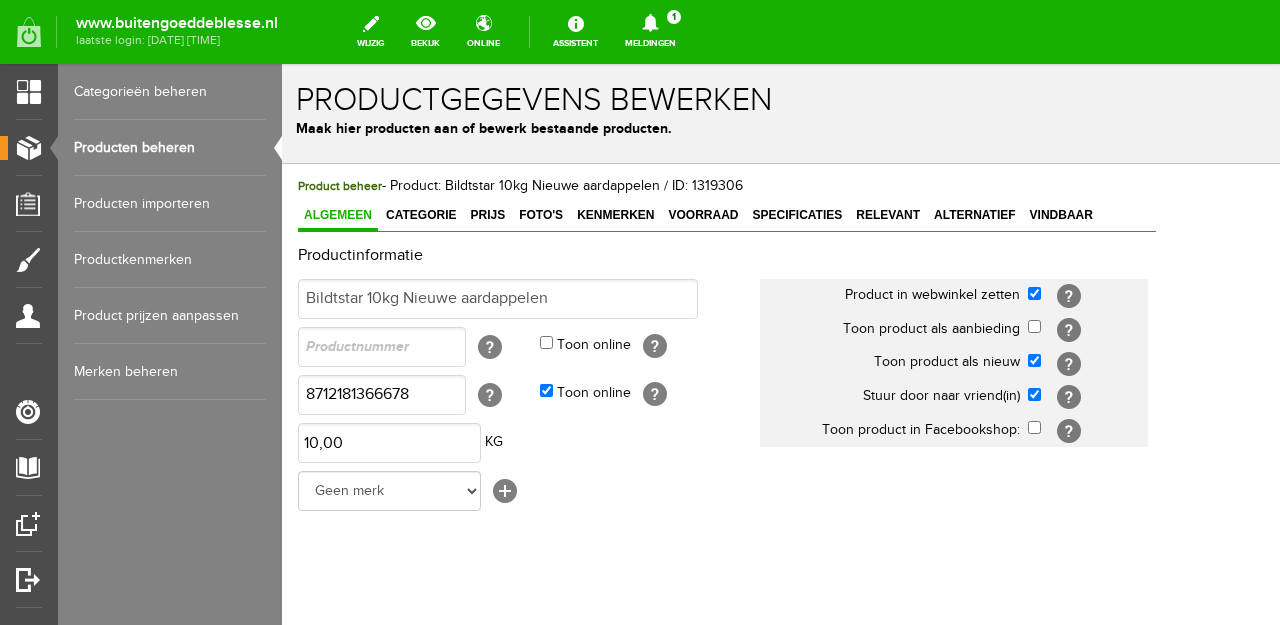 scroll, scrollTop: 0, scrollLeft: 0, axis: both 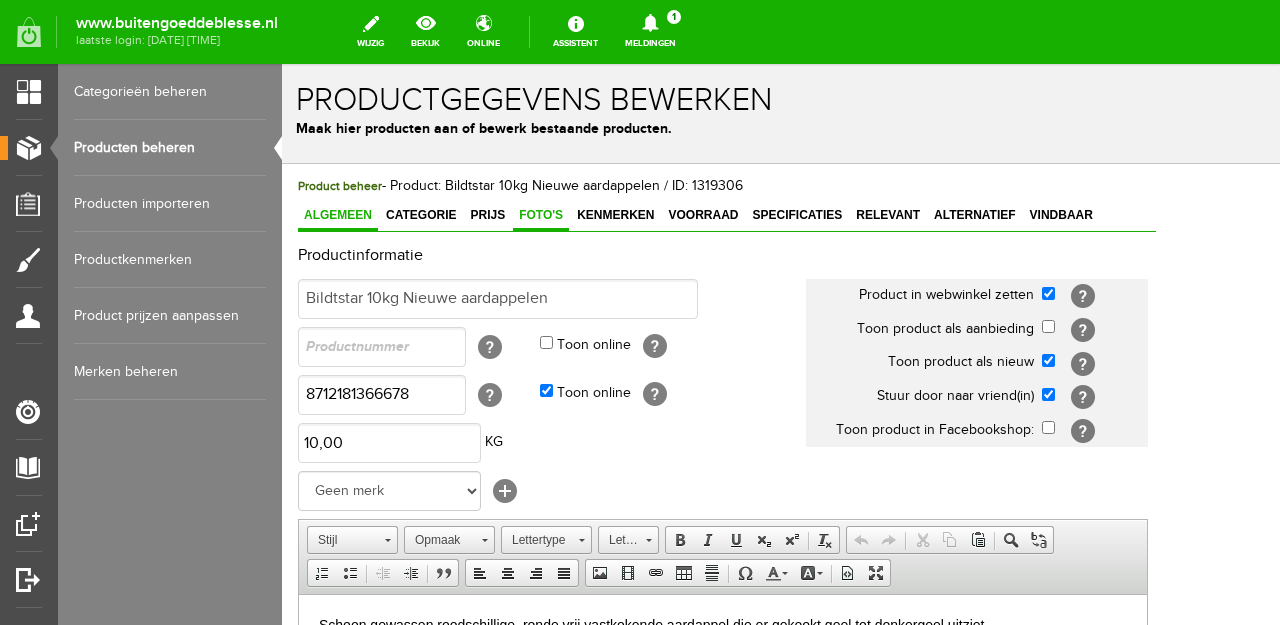 click on "Foto's" at bounding box center [541, 215] 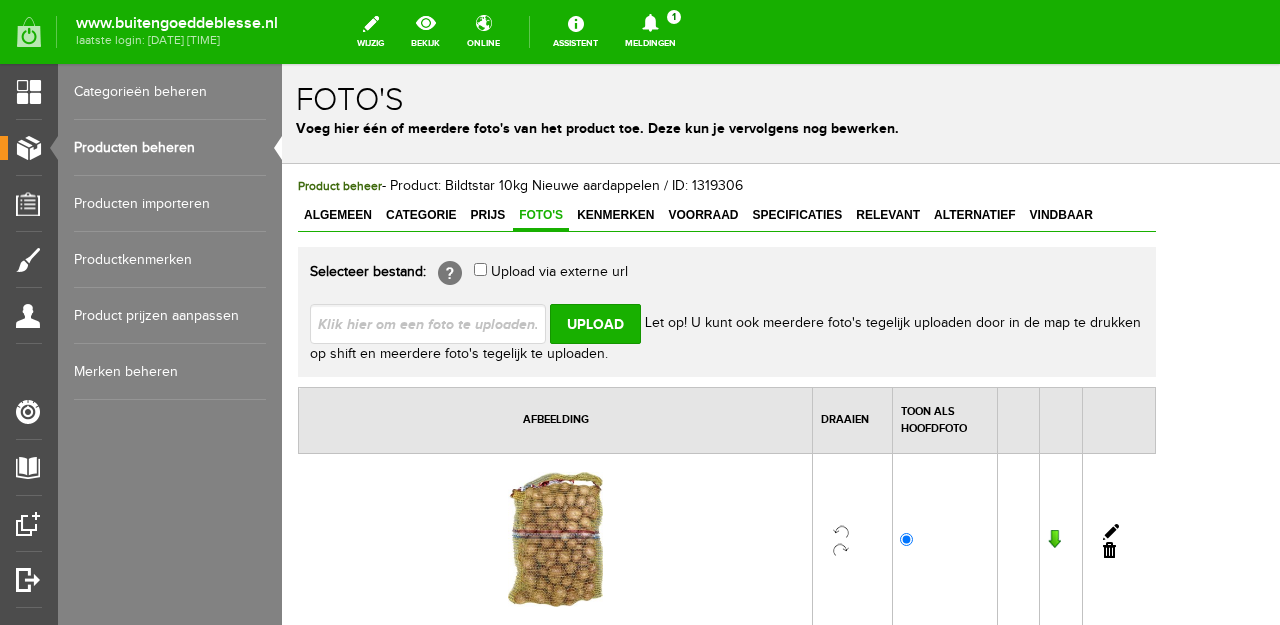 click at bounding box center (436, 323) 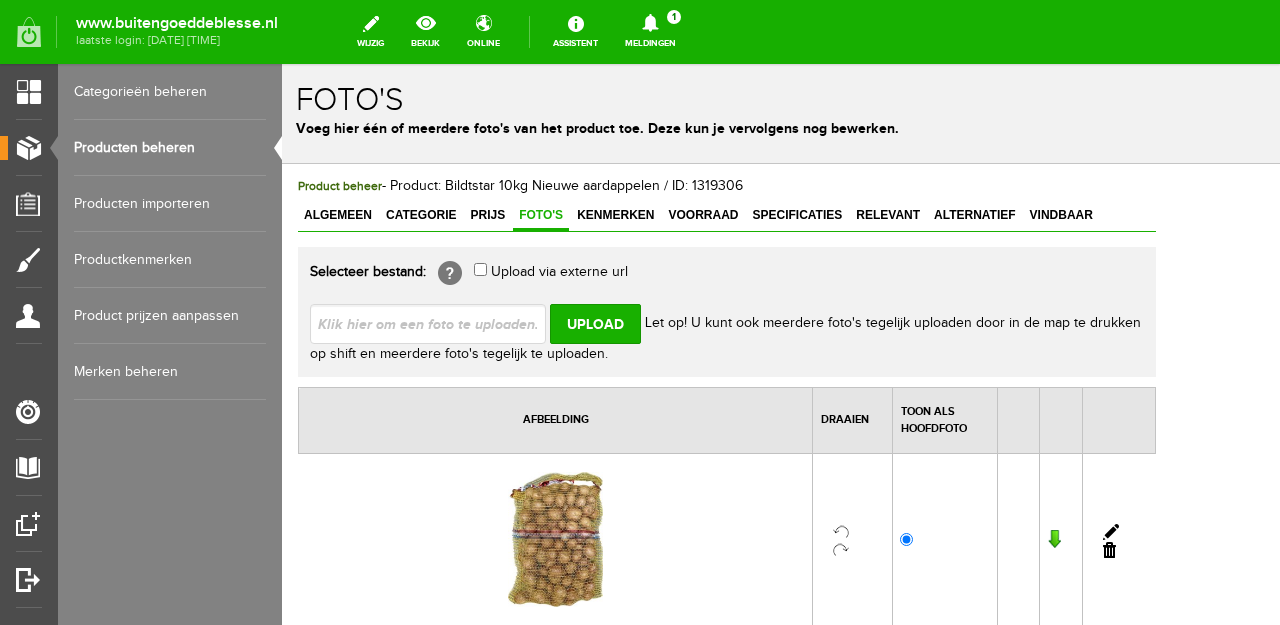 type on "C:\fakepath\BILDTSTAR NIEUWE OOGST .jpg" 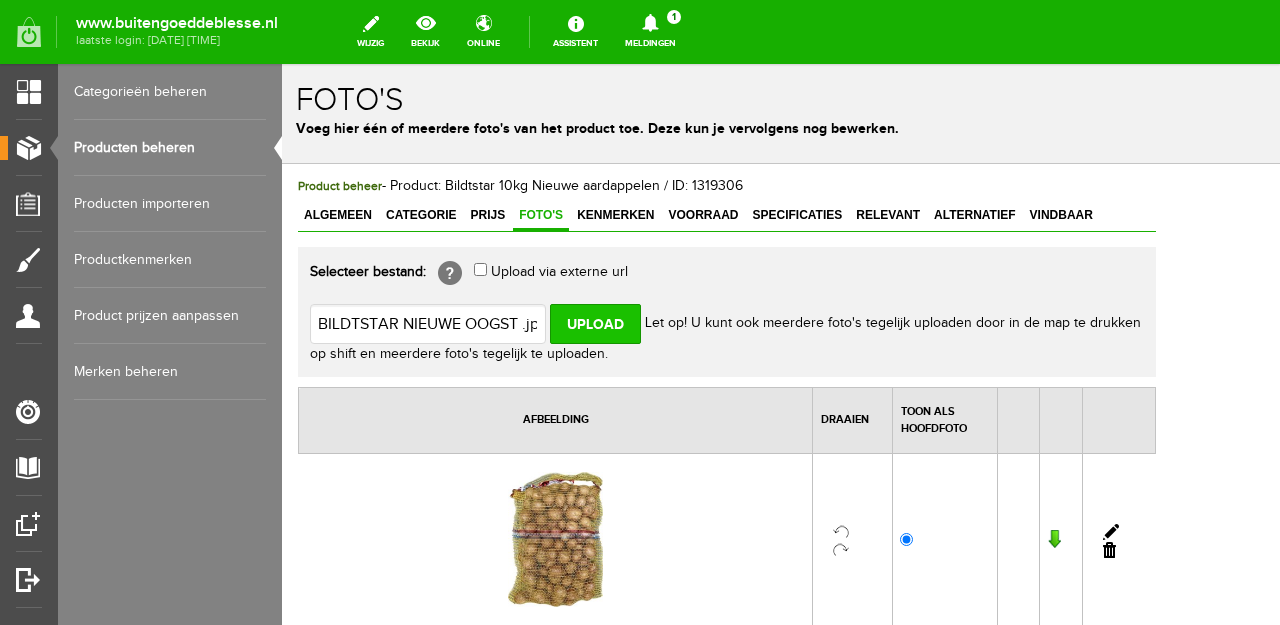 click on "Upload" at bounding box center (595, 324) 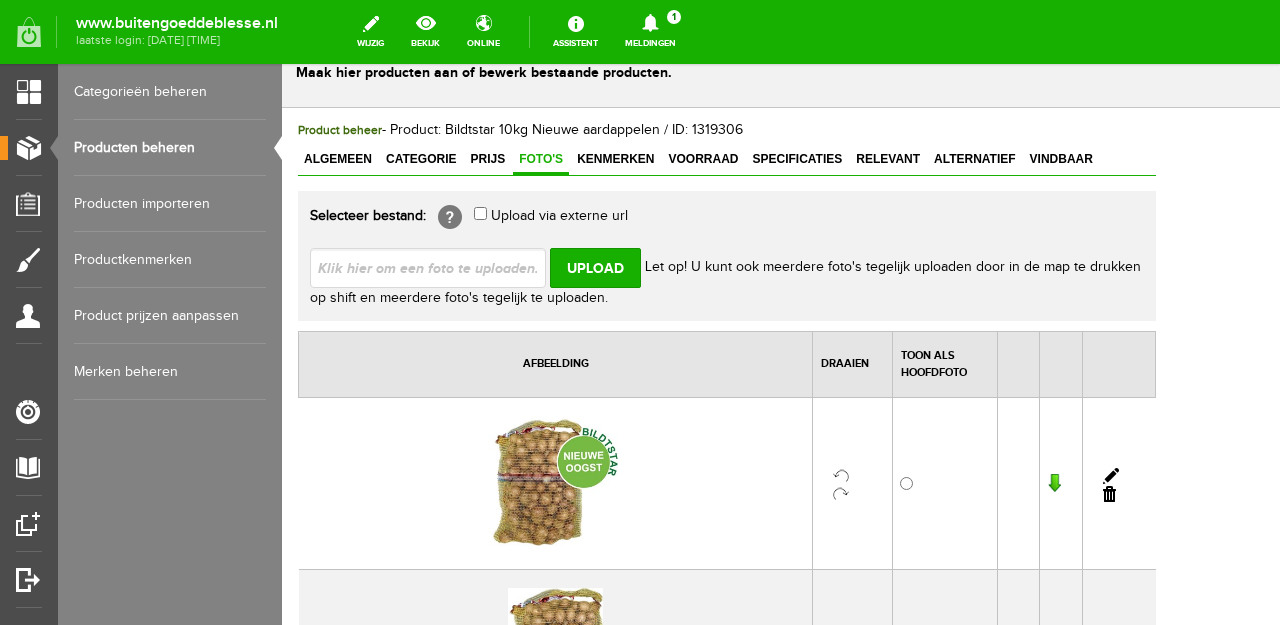 scroll, scrollTop: 60, scrollLeft: 0, axis: vertical 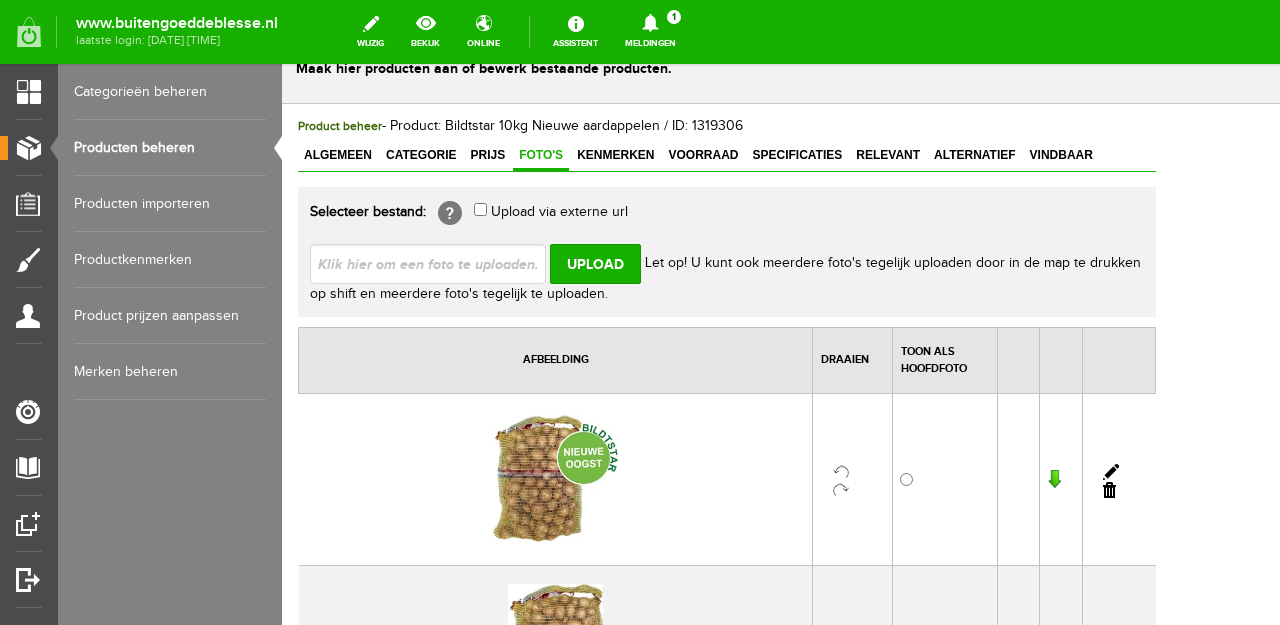 click at bounding box center (906, 479) 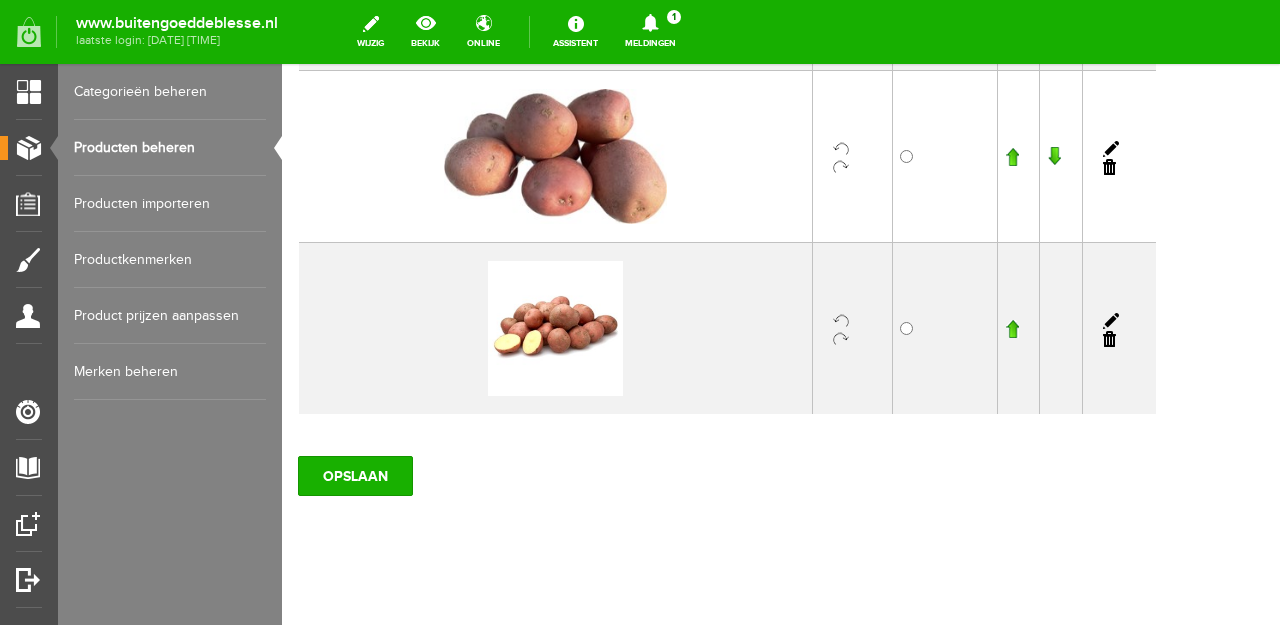 scroll, scrollTop: 730, scrollLeft: 0, axis: vertical 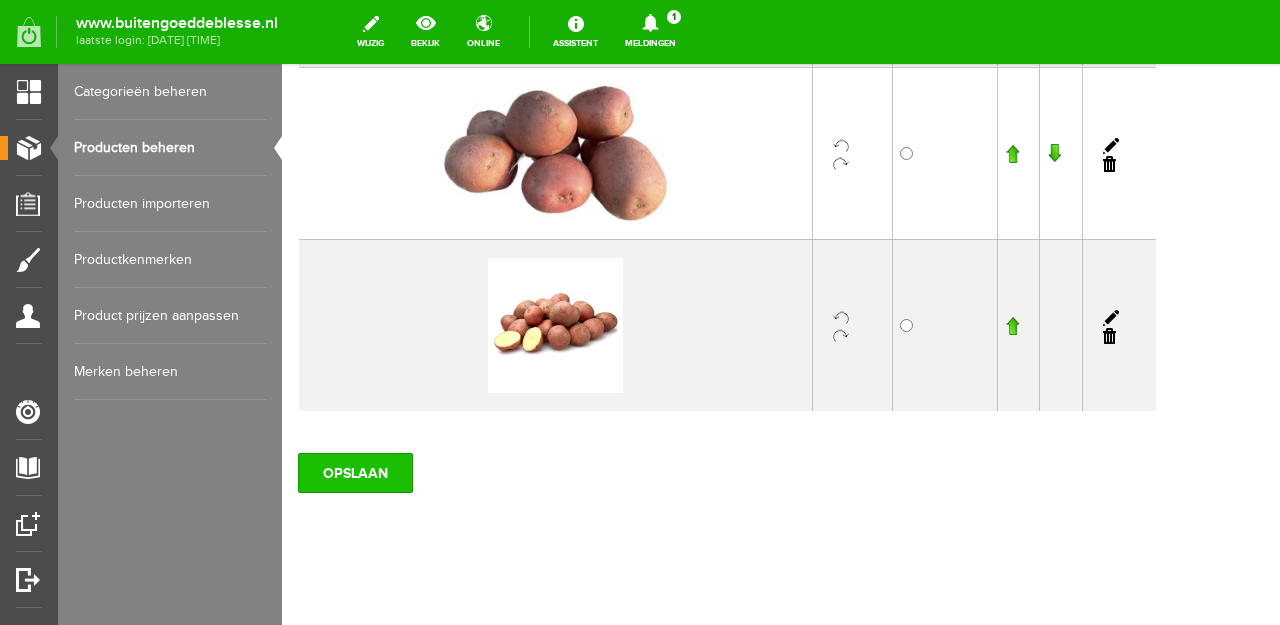 click on "OPSLAAN" at bounding box center [355, 473] 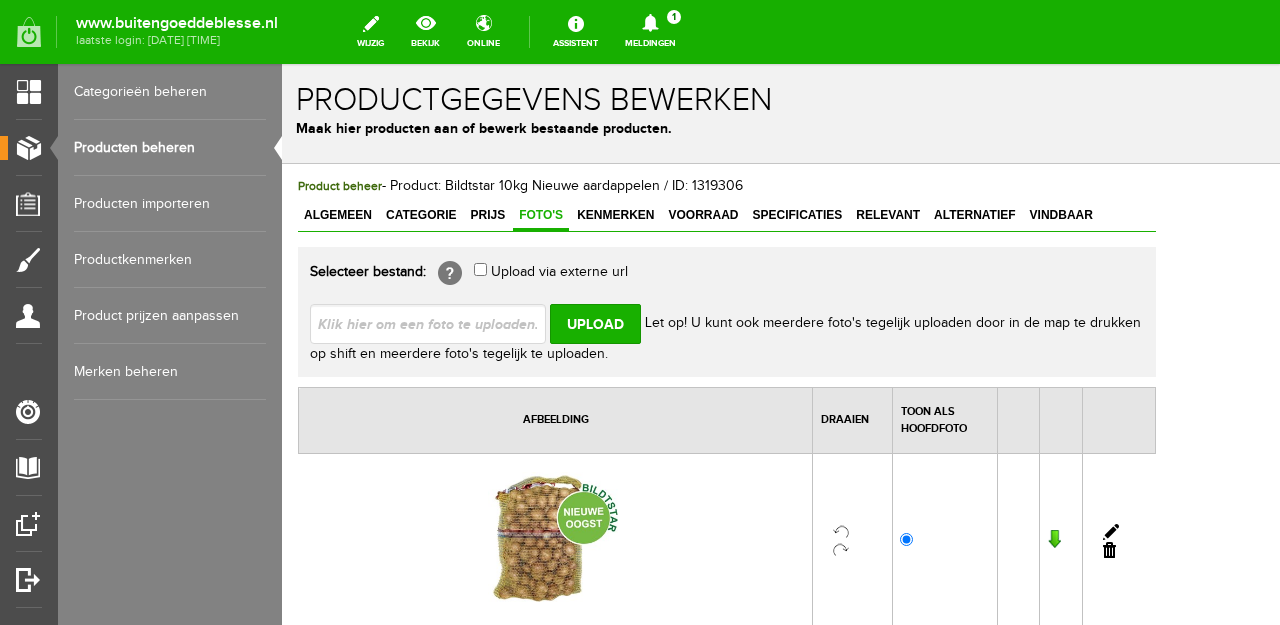 scroll, scrollTop: 0, scrollLeft: 0, axis: both 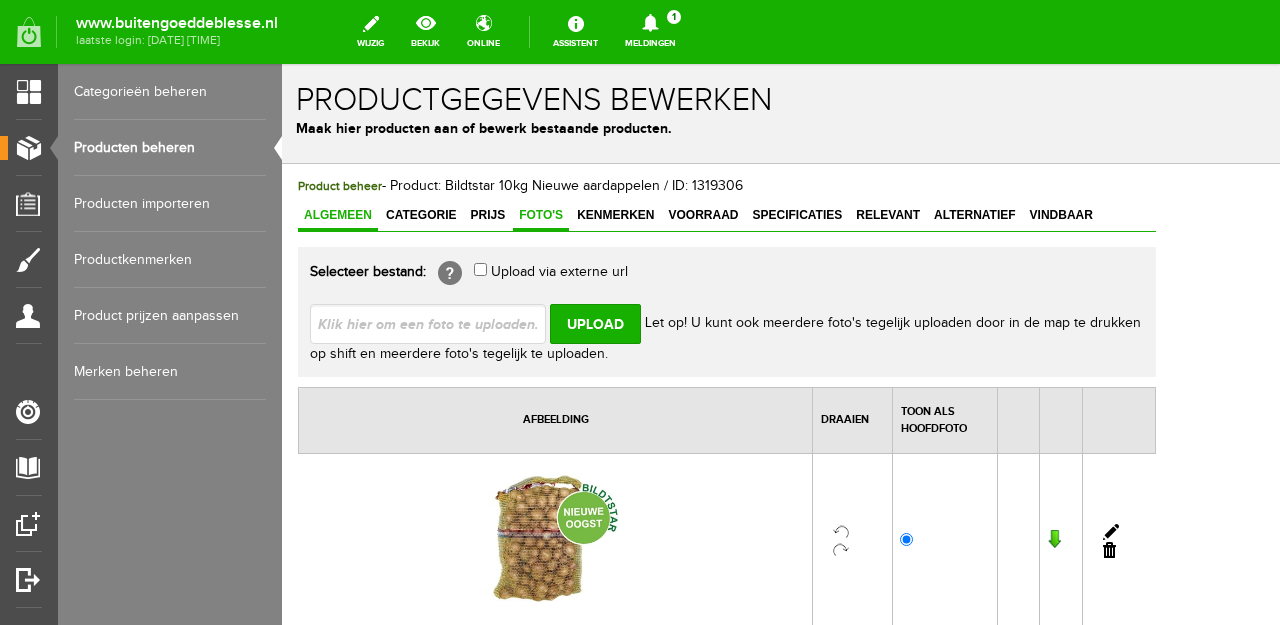 click on "Algemeen" at bounding box center [338, 215] 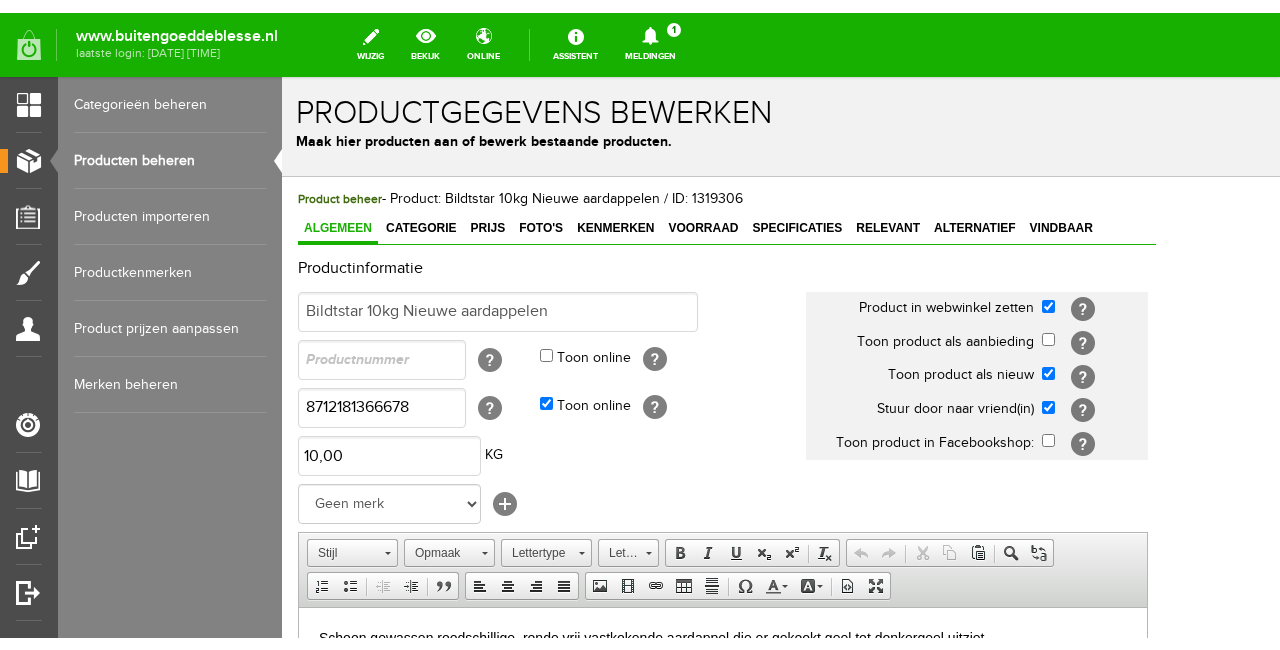 scroll, scrollTop: 0, scrollLeft: 0, axis: both 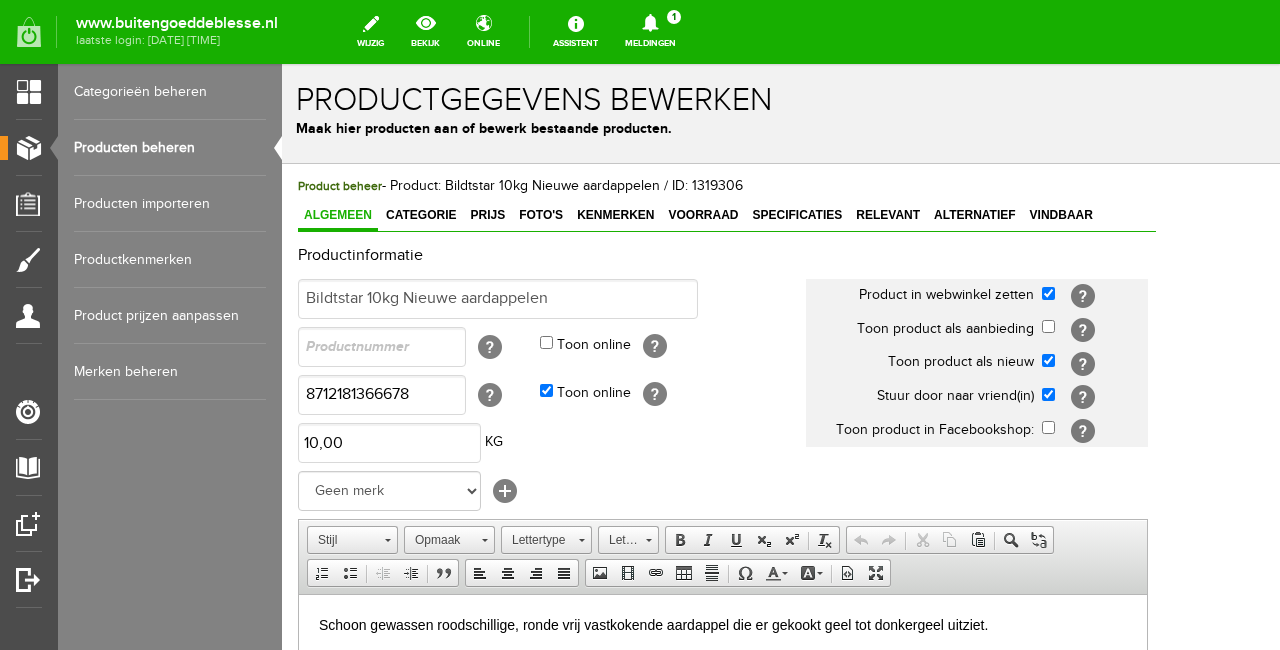 click 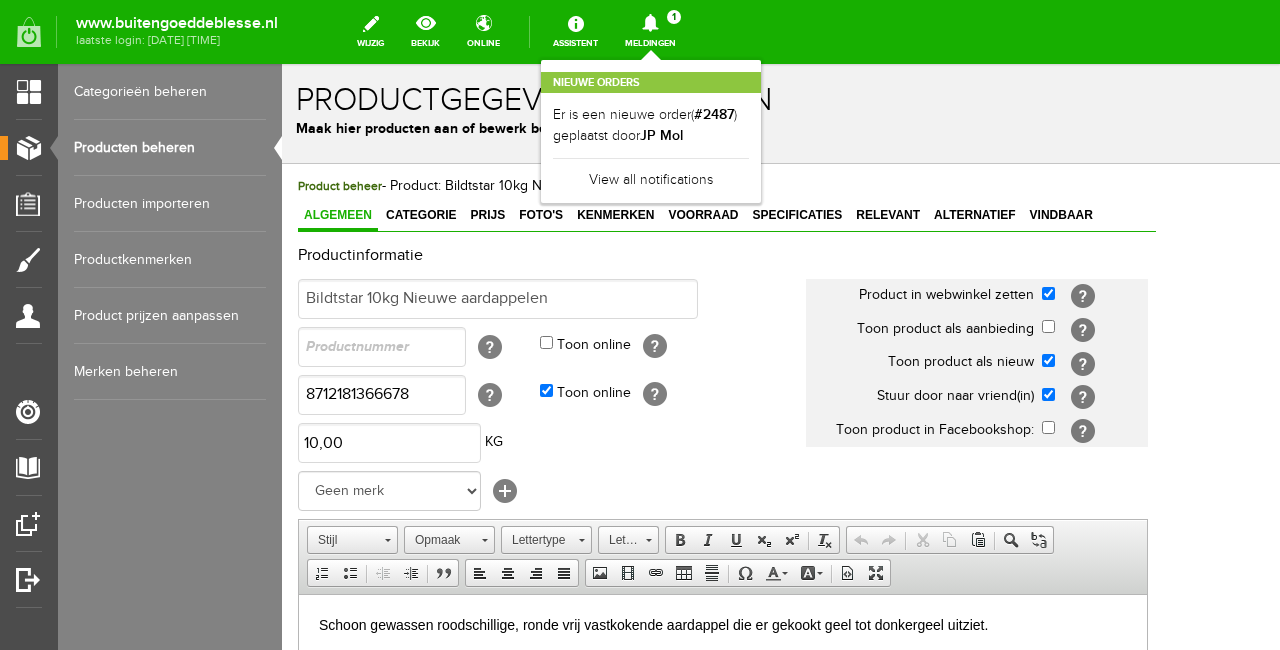 click 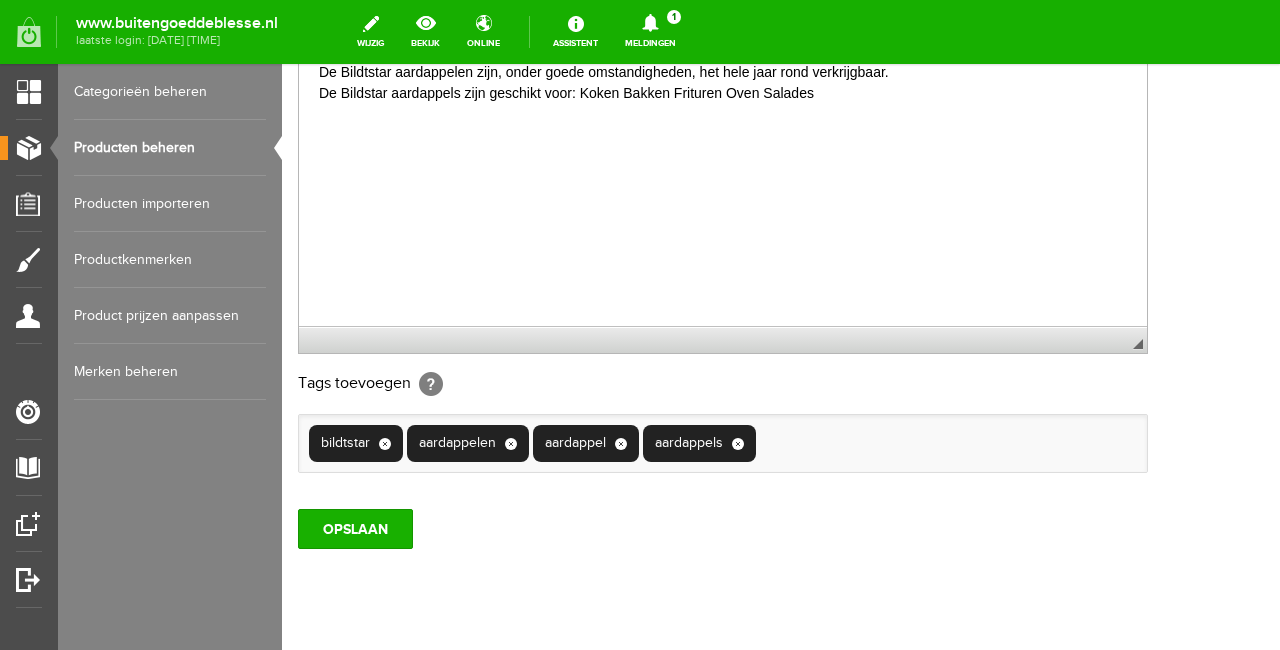 scroll, scrollTop: 619, scrollLeft: 0, axis: vertical 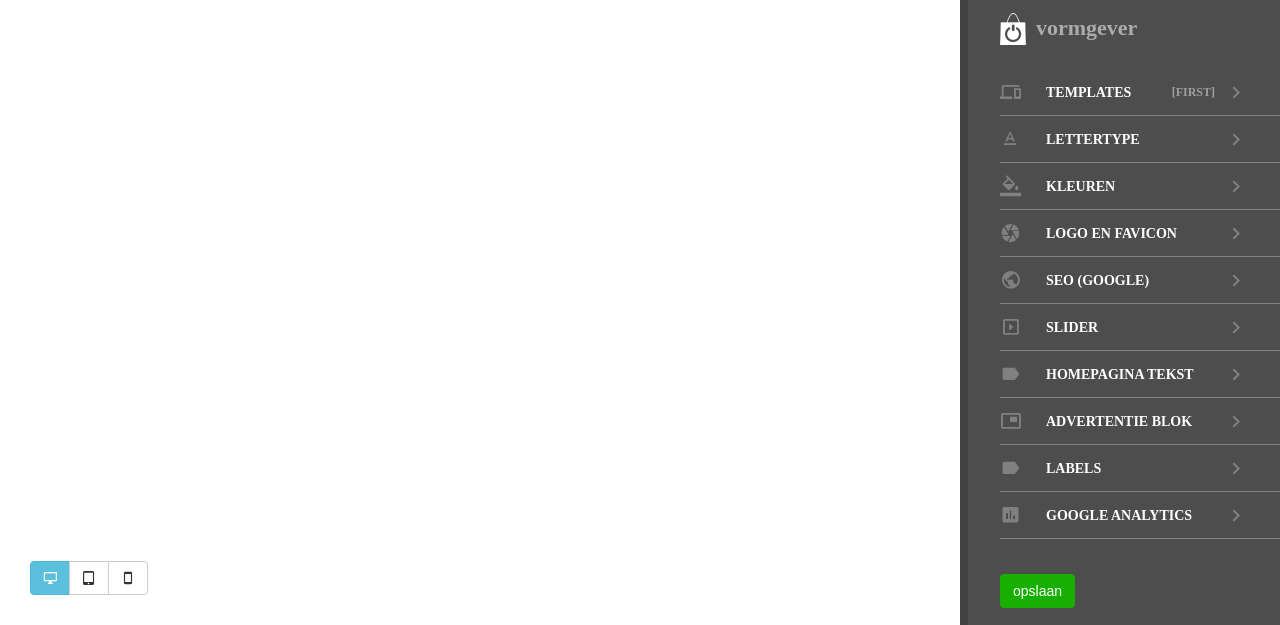 click on "Slider" at bounding box center [1140, 327] 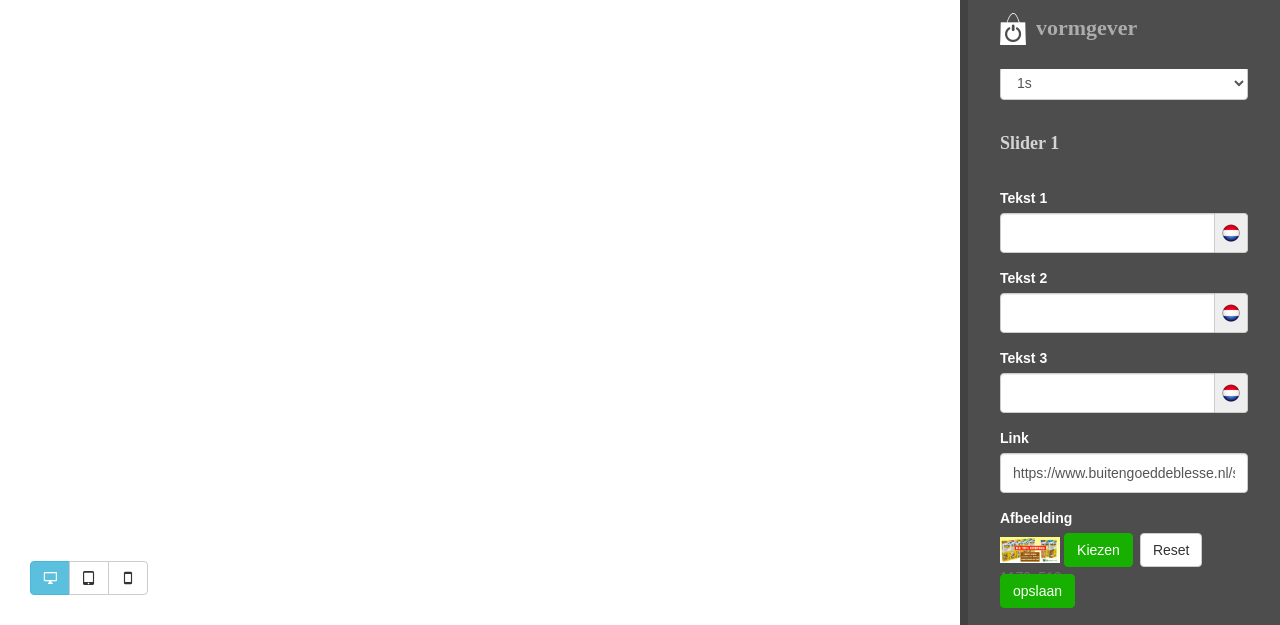 scroll, scrollTop: 291, scrollLeft: 0, axis: vertical 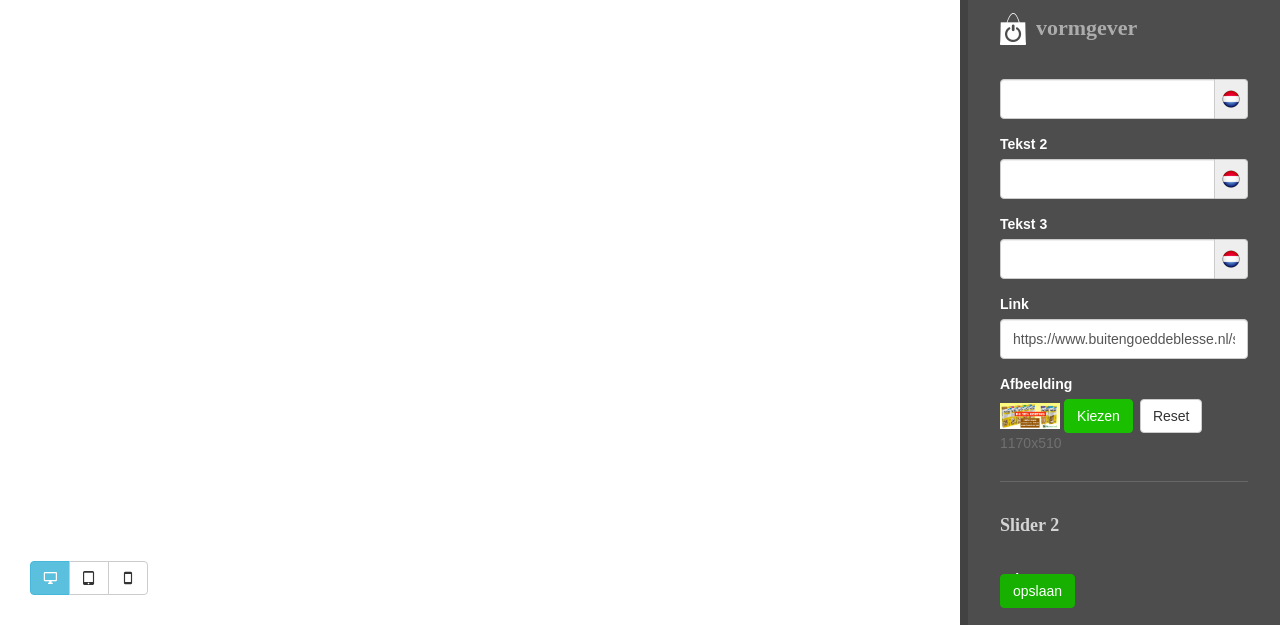 click on "Kiezen" at bounding box center (1098, 416) 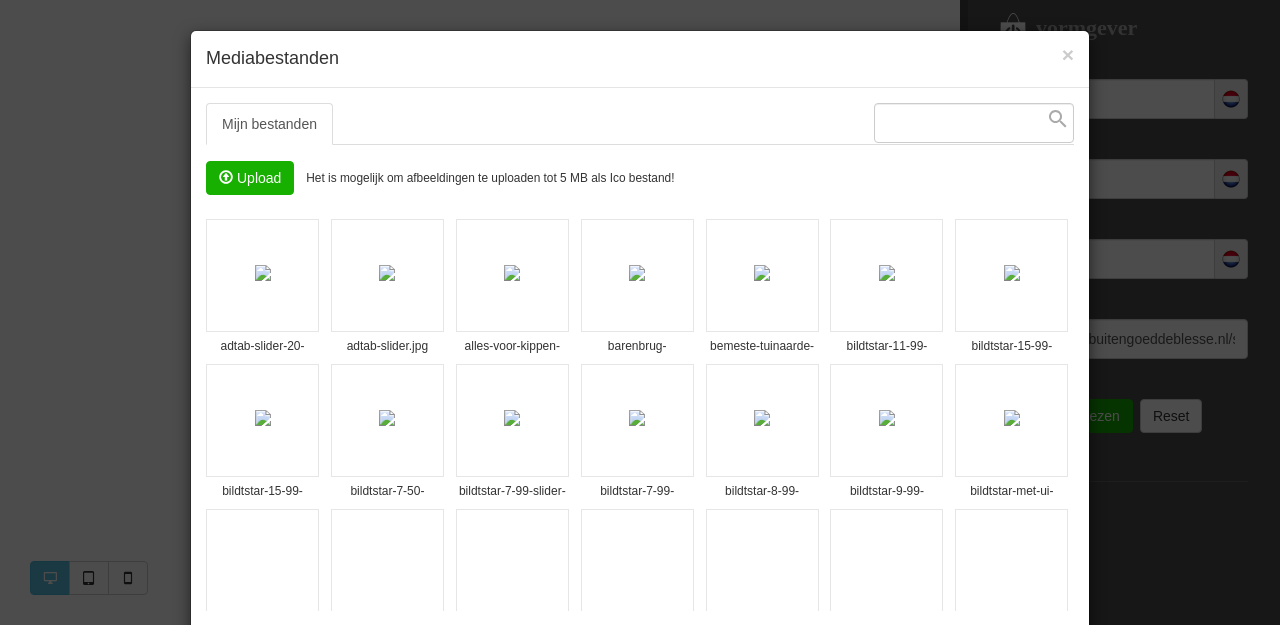 click at bounding box center (887, 418) 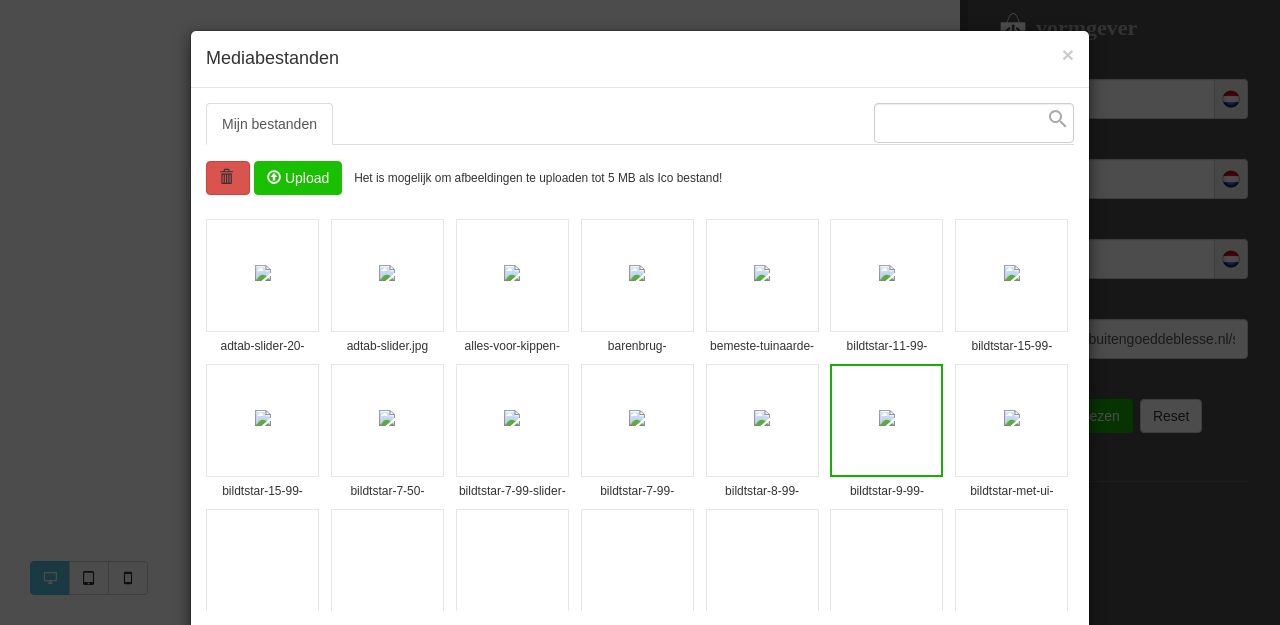 click at bounding box center [298, 178] 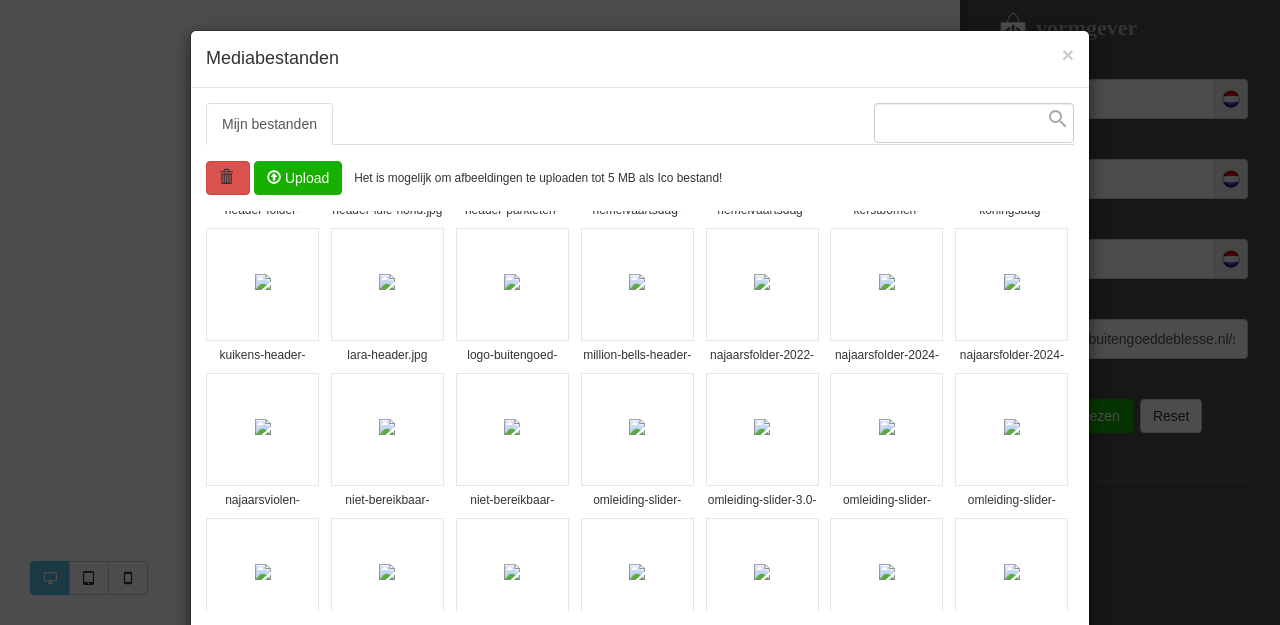 scroll, scrollTop: 1496, scrollLeft: 0, axis: vertical 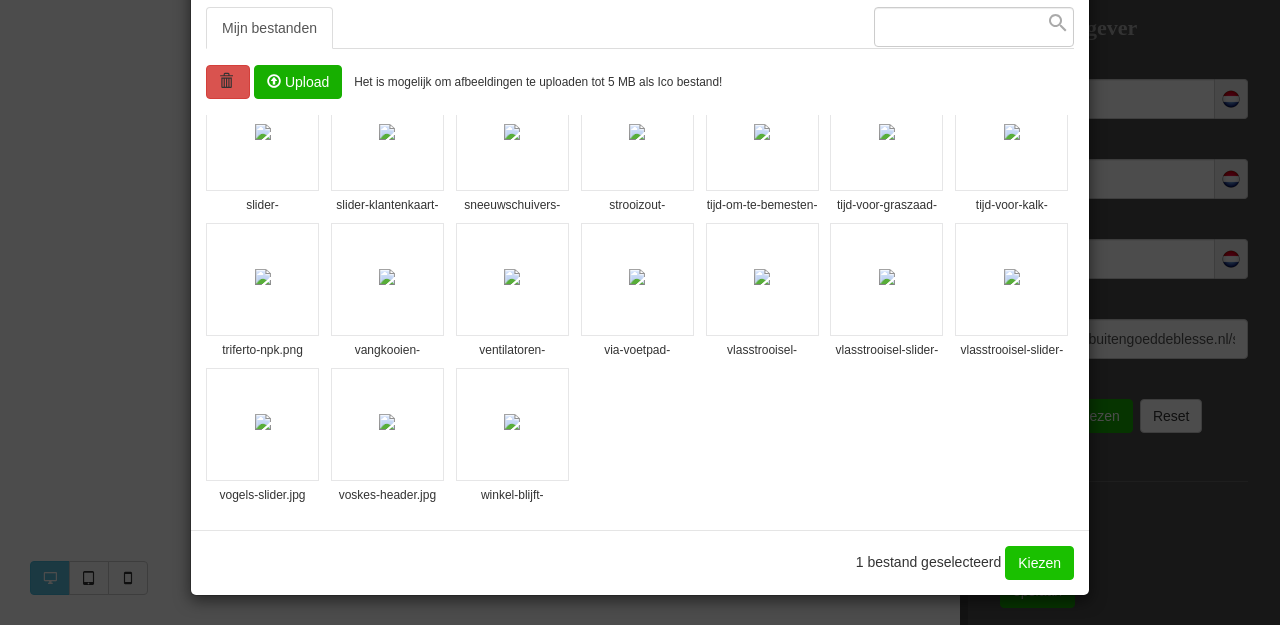 click on "Kiezen" at bounding box center [1039, 563] 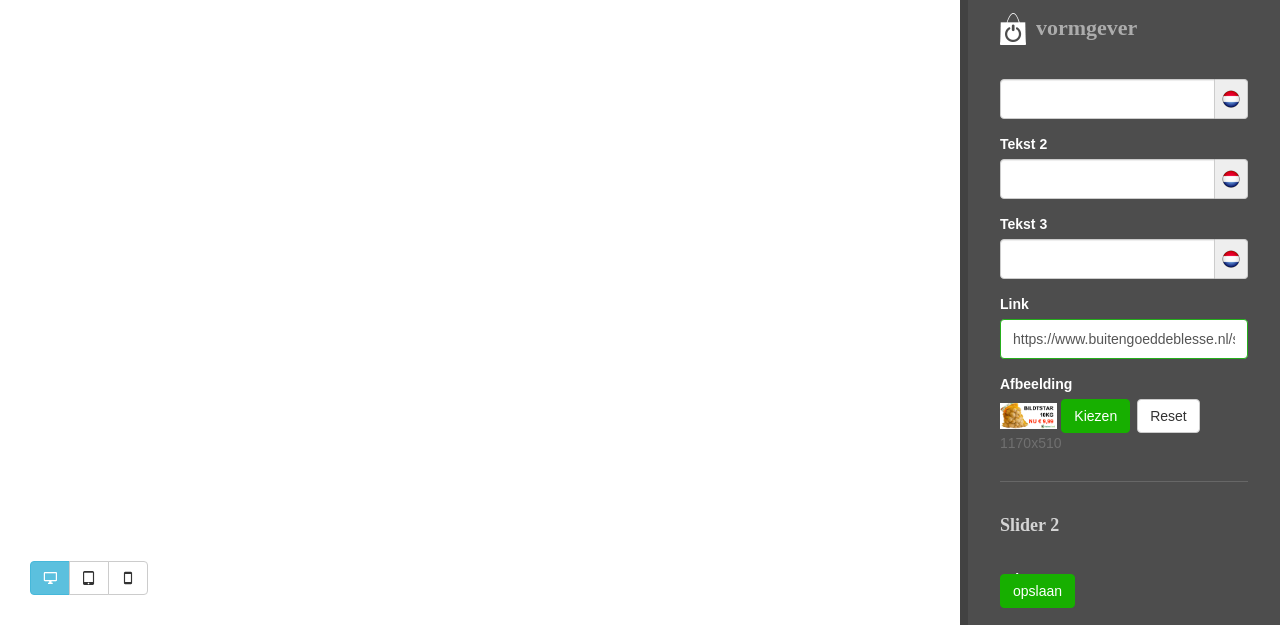 click on "https://www.buitengoeddeblesse.nl/search?keywords=Adtab" at bounding box center [1124, 339] 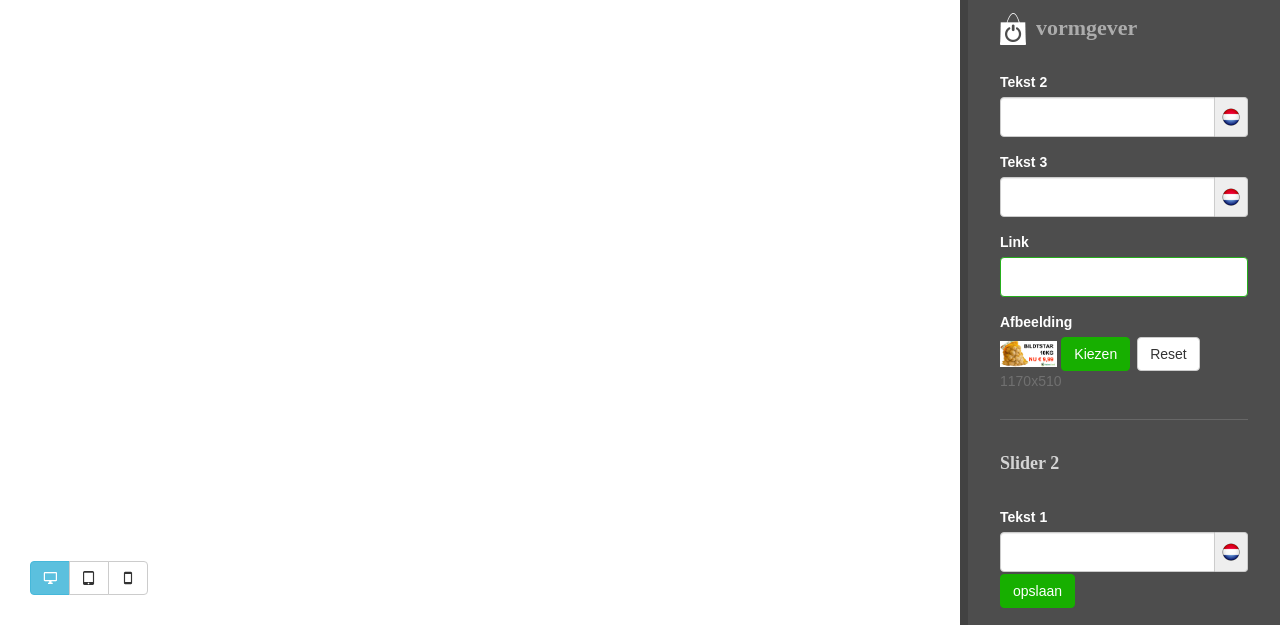 scroll, scrollTop: 362, scrollLeft: 0, axis: vertical 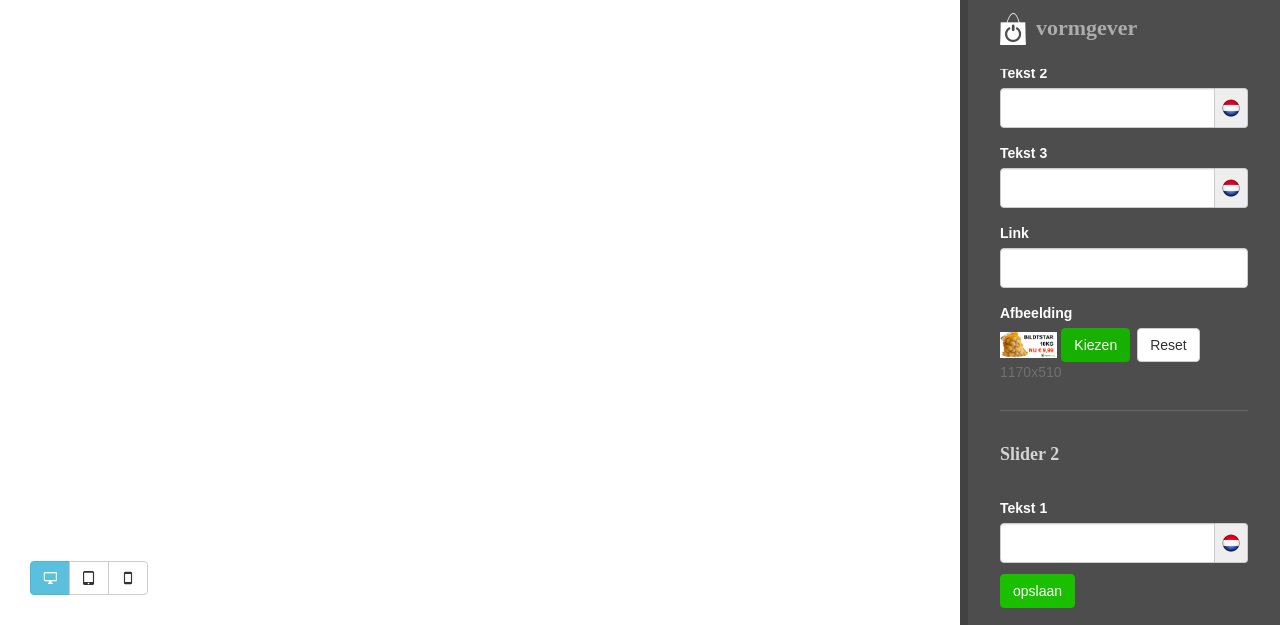 click on "opslaan" at bounding box center (1037, 591) 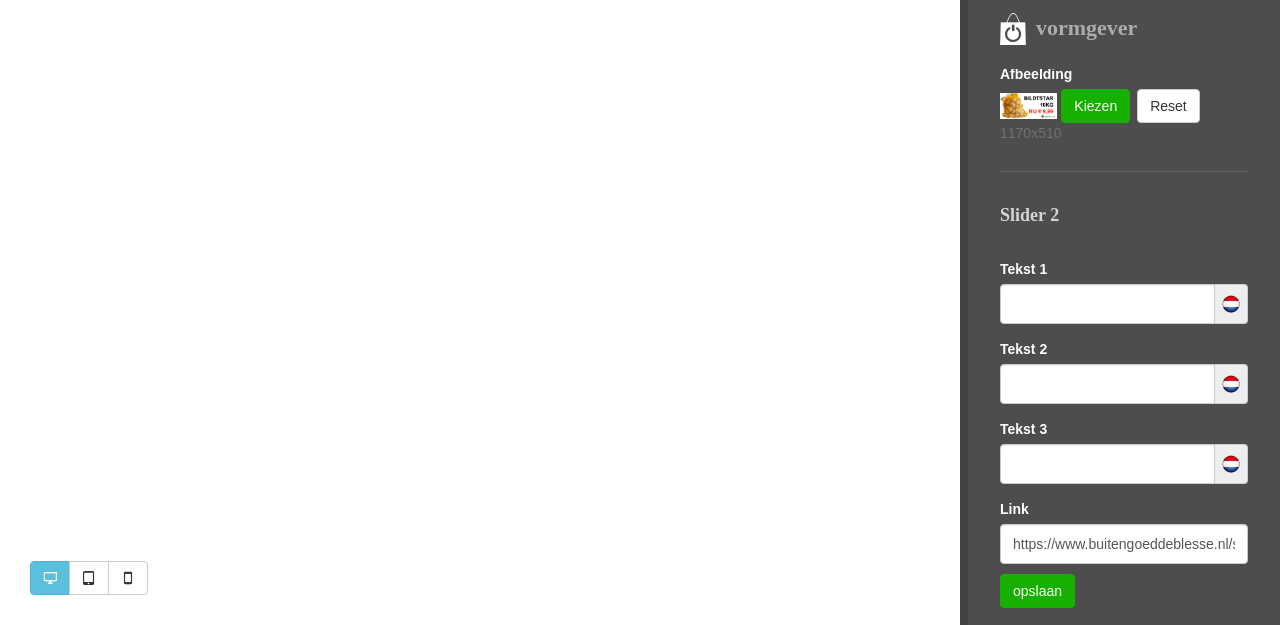scroll, scrollTop: 266, scrollLeft: 0, axis: vertical 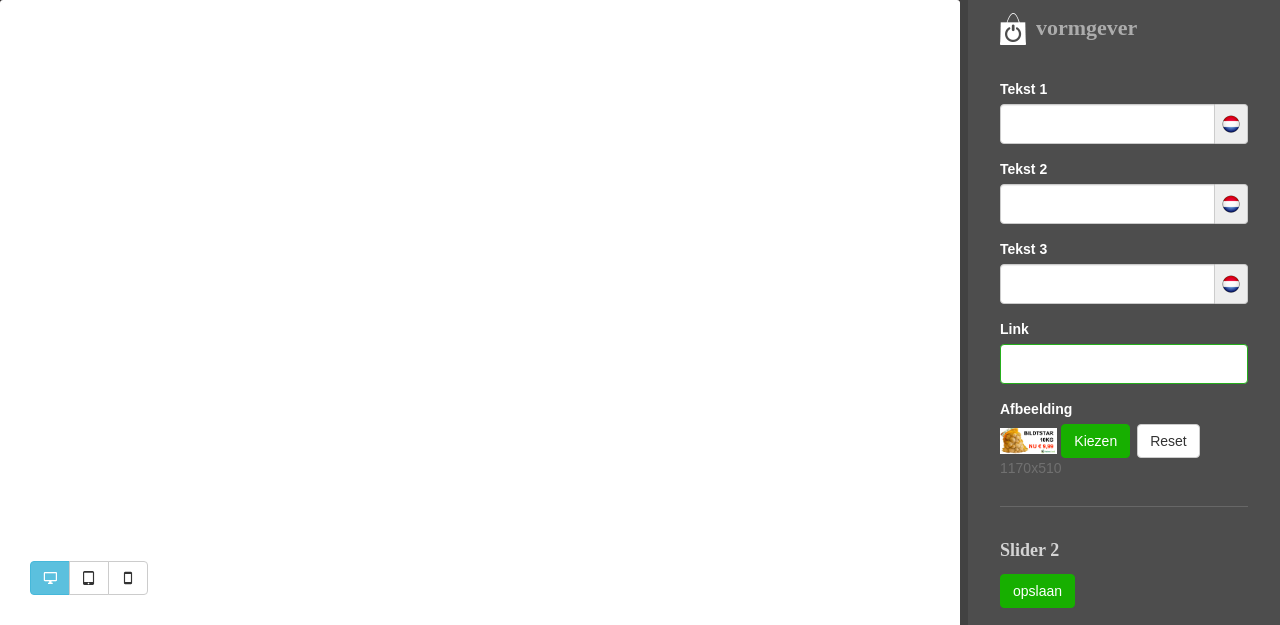 click at bounding box center (1124, 364) 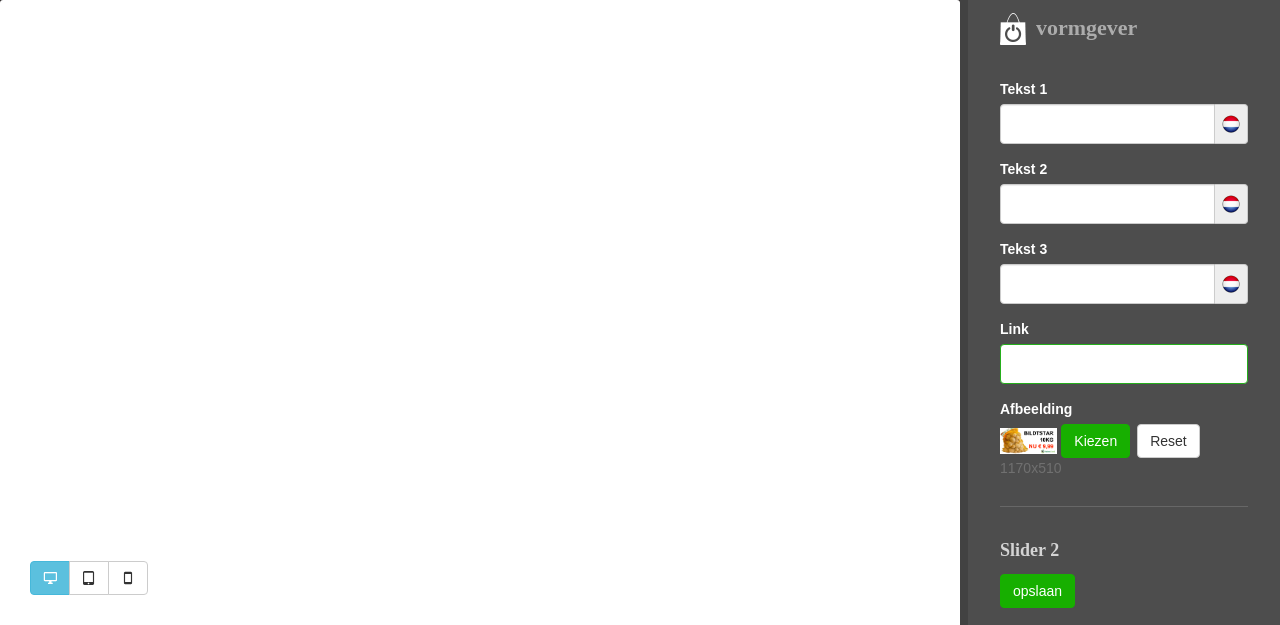paste on "https://www.buitengoeddeblesse.nl/product/1319306/bildtstar-10kg-nieuwe-aardappelen" 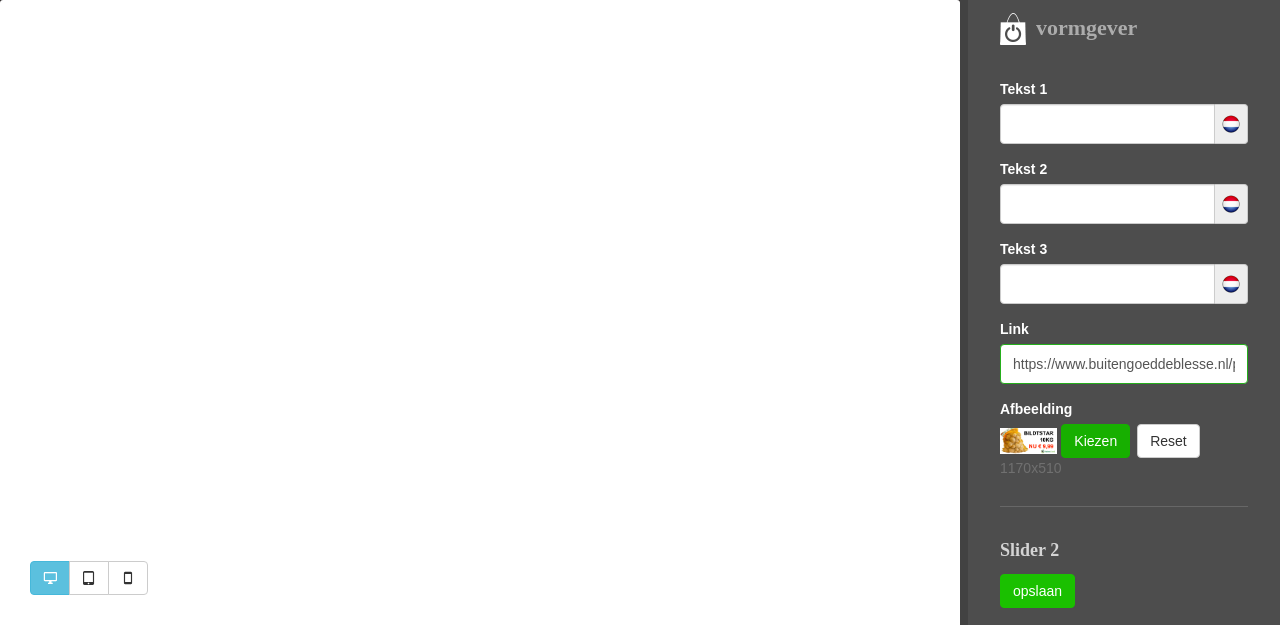 type on "https://www.buitengoeddeblesse.nl/product/1319306/bildtstar-10kg-nieuwe-aardappelen" 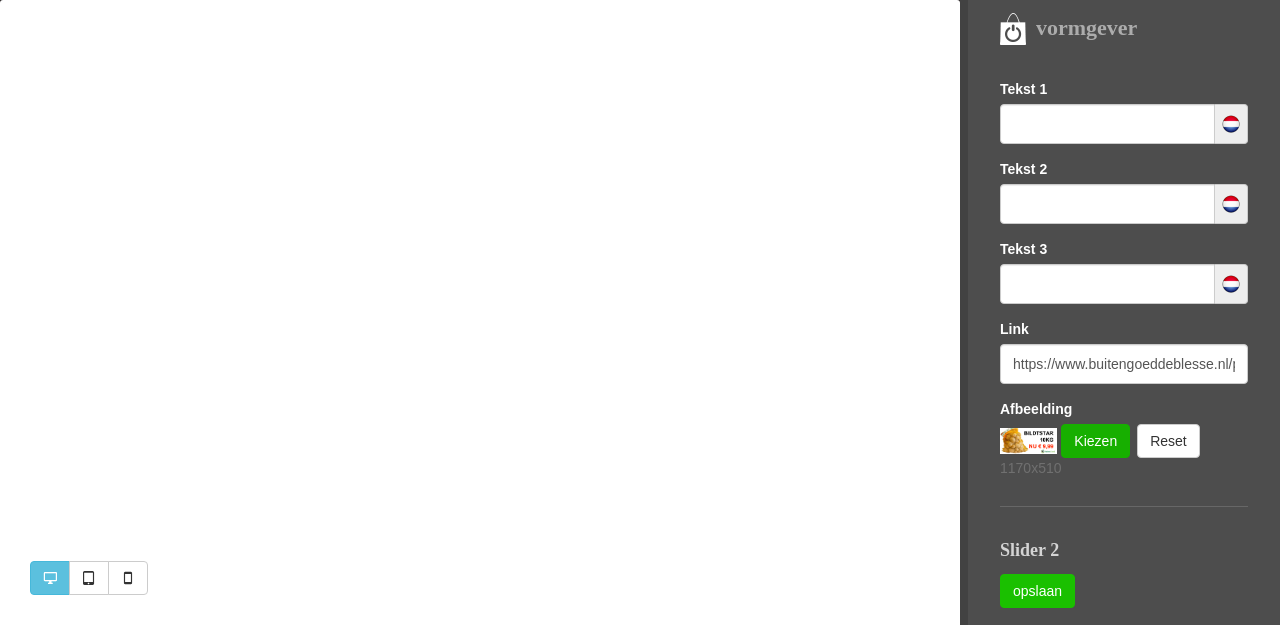 click on "opslaan" at bounding box center [1037, 591] 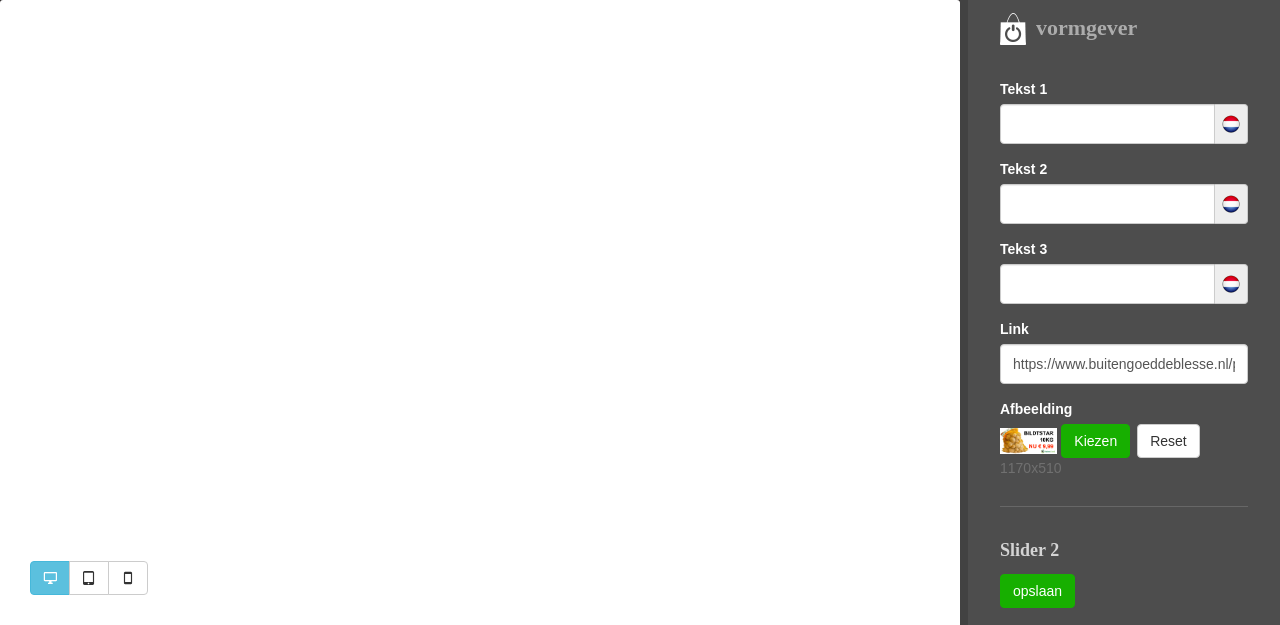 scroll, scrollTop: 0, scrollLeft: 0, axis: both 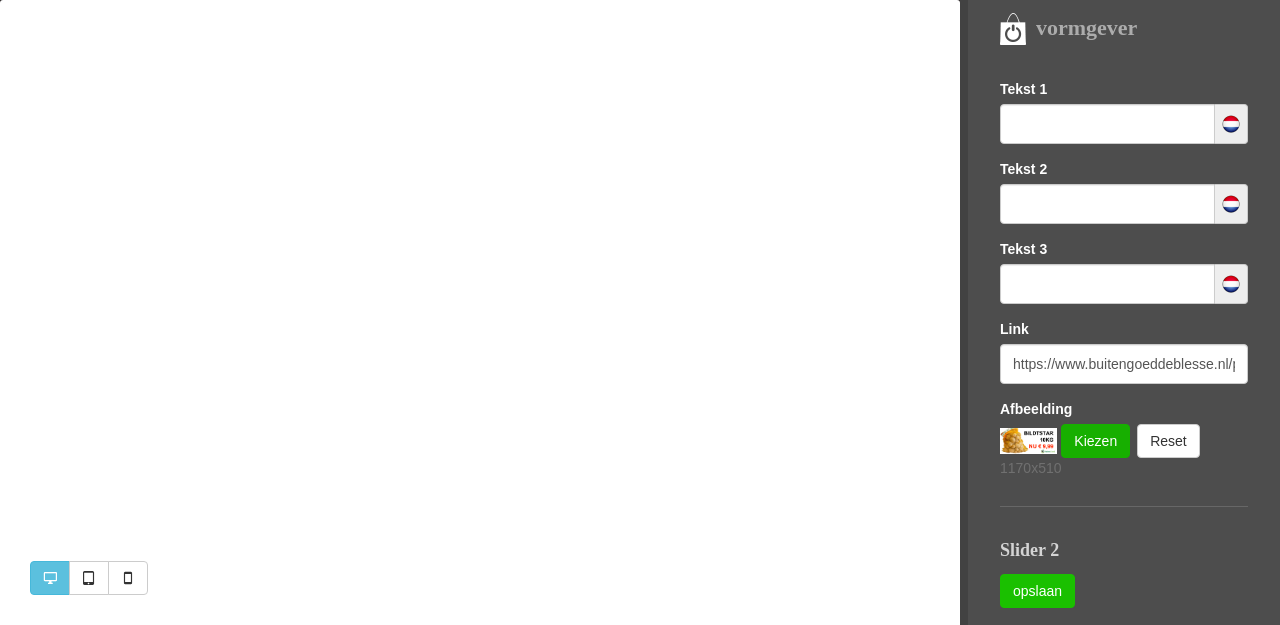click on "opslaan" at bounding box center (1037, 591) 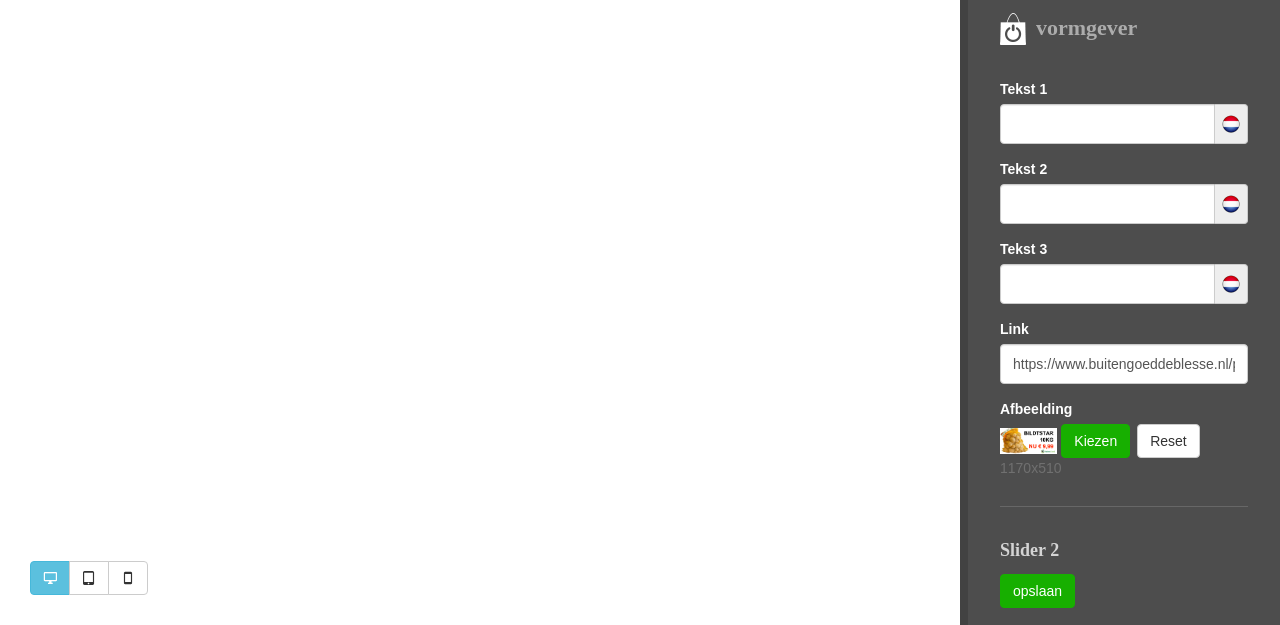 scroll, scrollTop: 10, scrollLeft: 0, axis: vertical 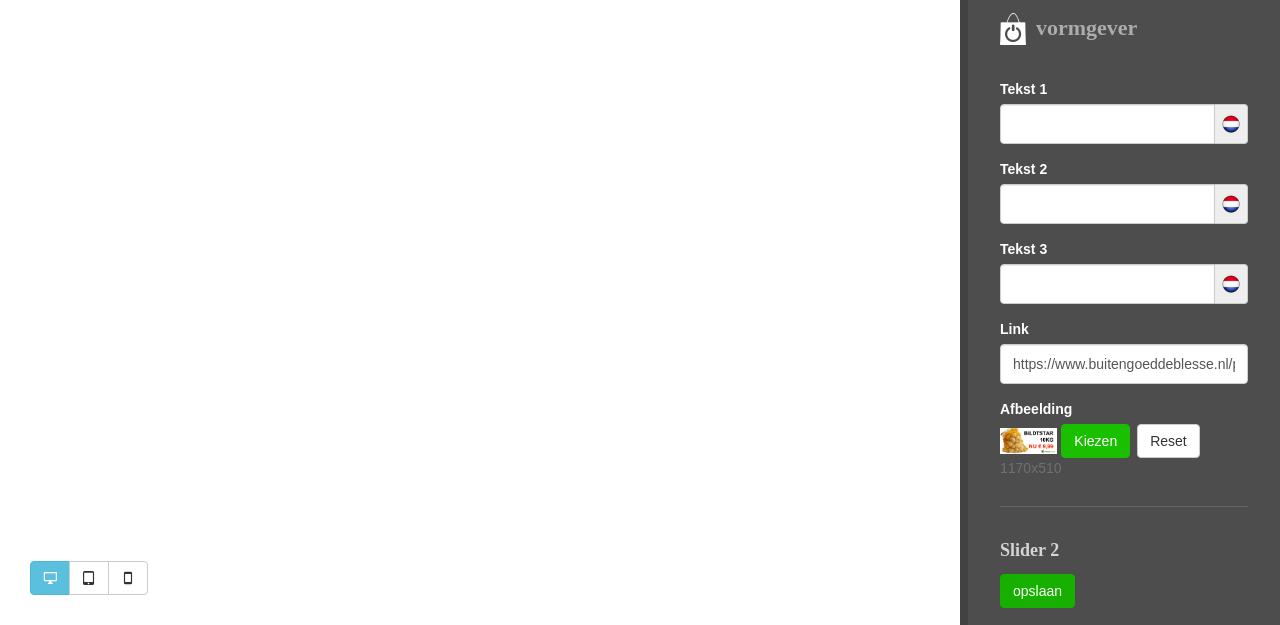click on "Kiezen" at bounding box center (1095, 441) 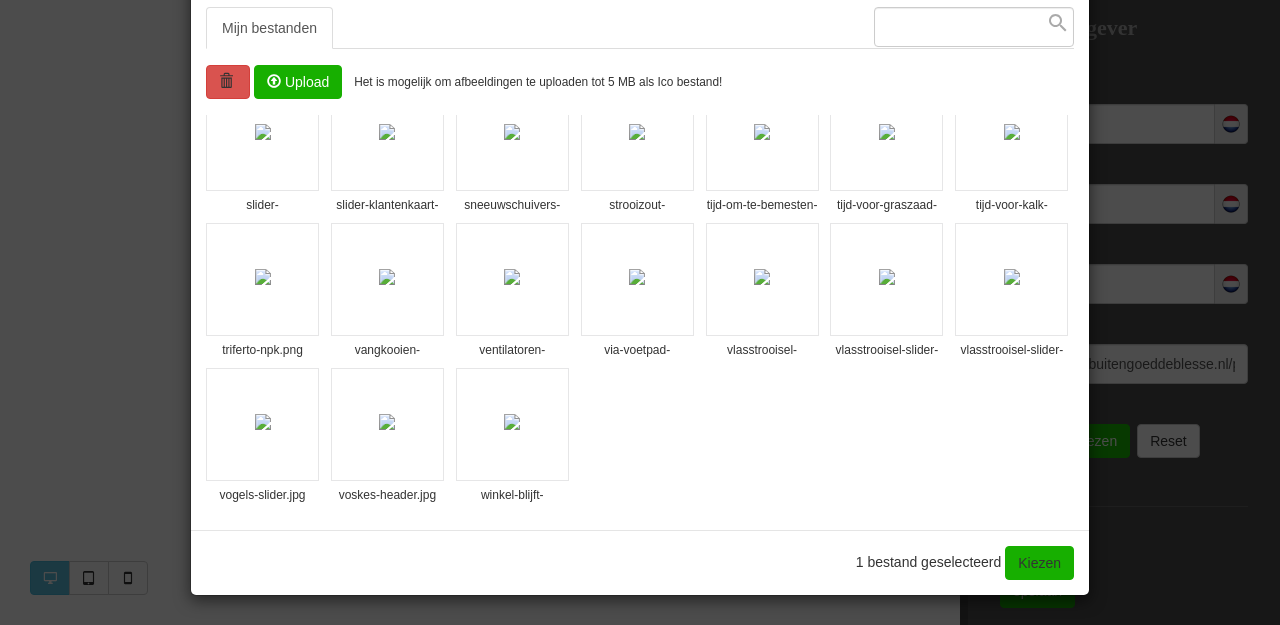 scroll, scrollTop: 0, scrollLeft: 0, axis: both 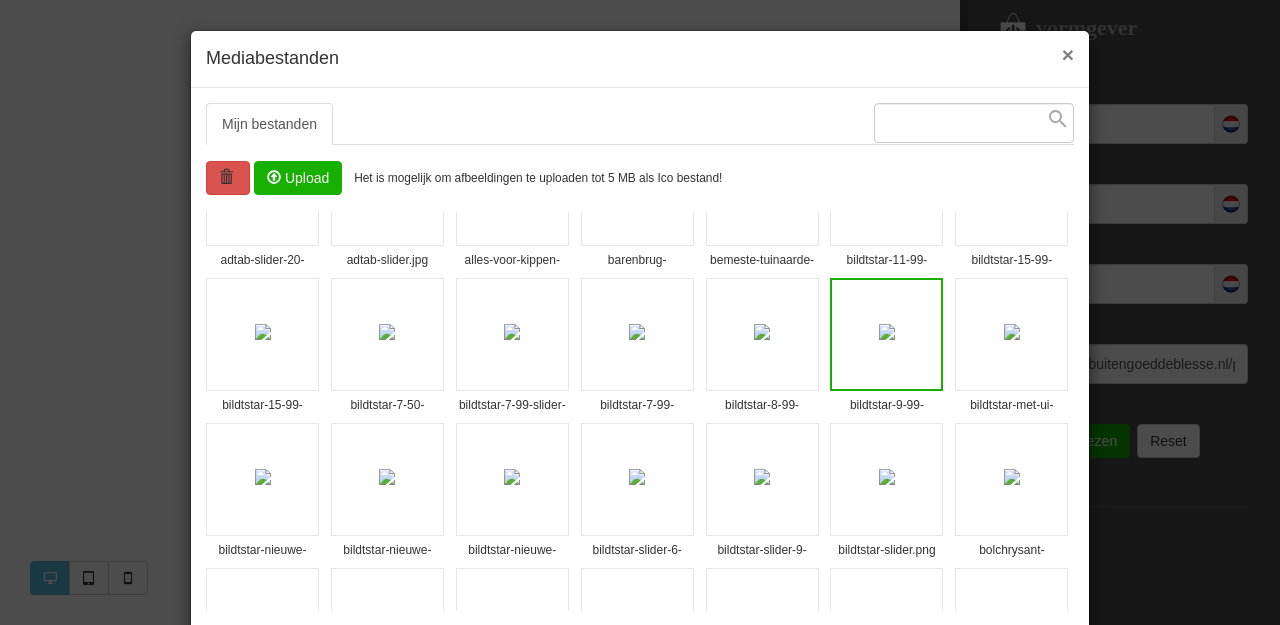 click on "×" at bounding box center (1068, 54) 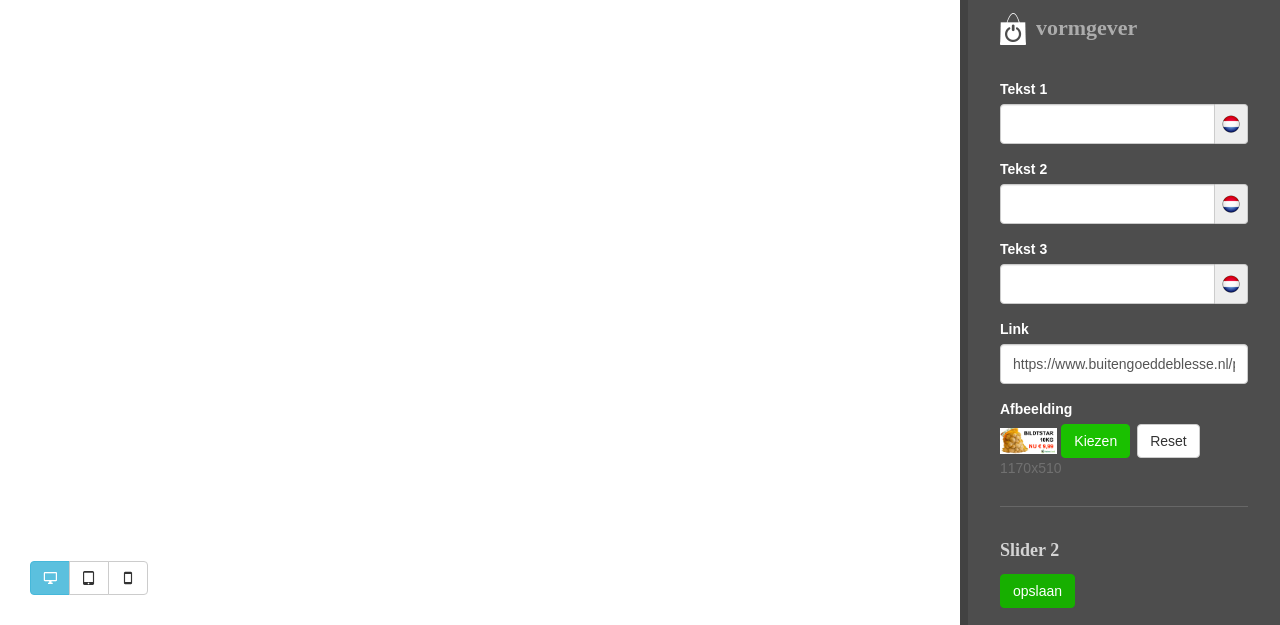 click on "Kiezen" at bounding box center (1095, 441) 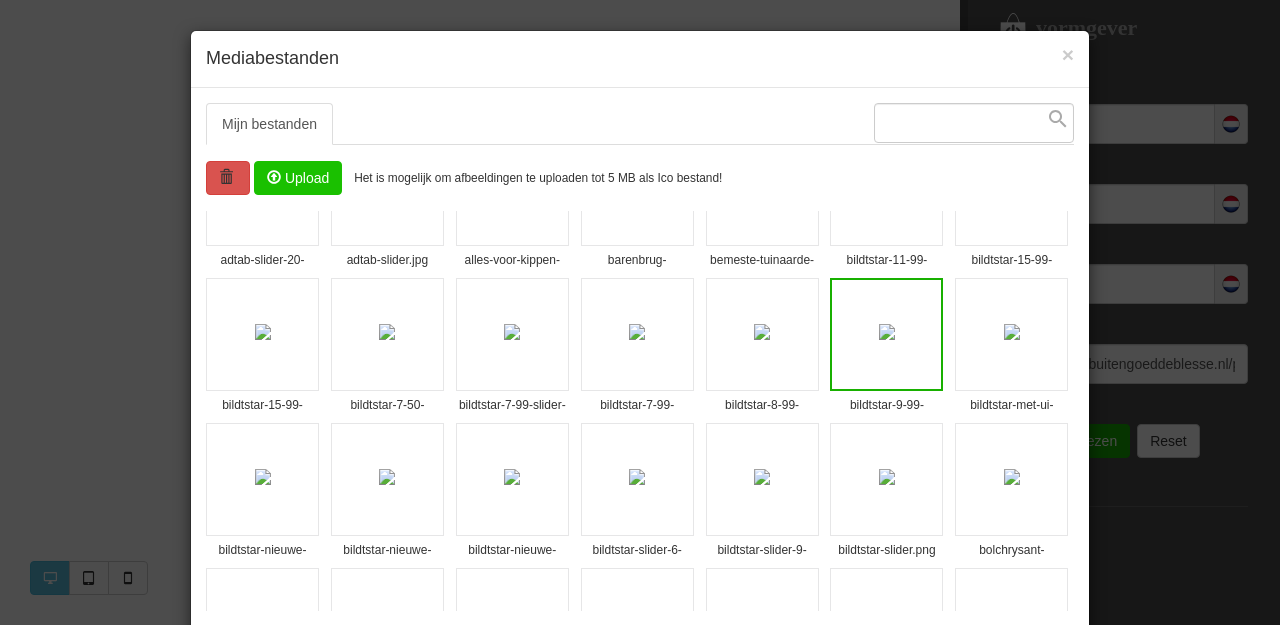 click at bounding box center [298, 178] 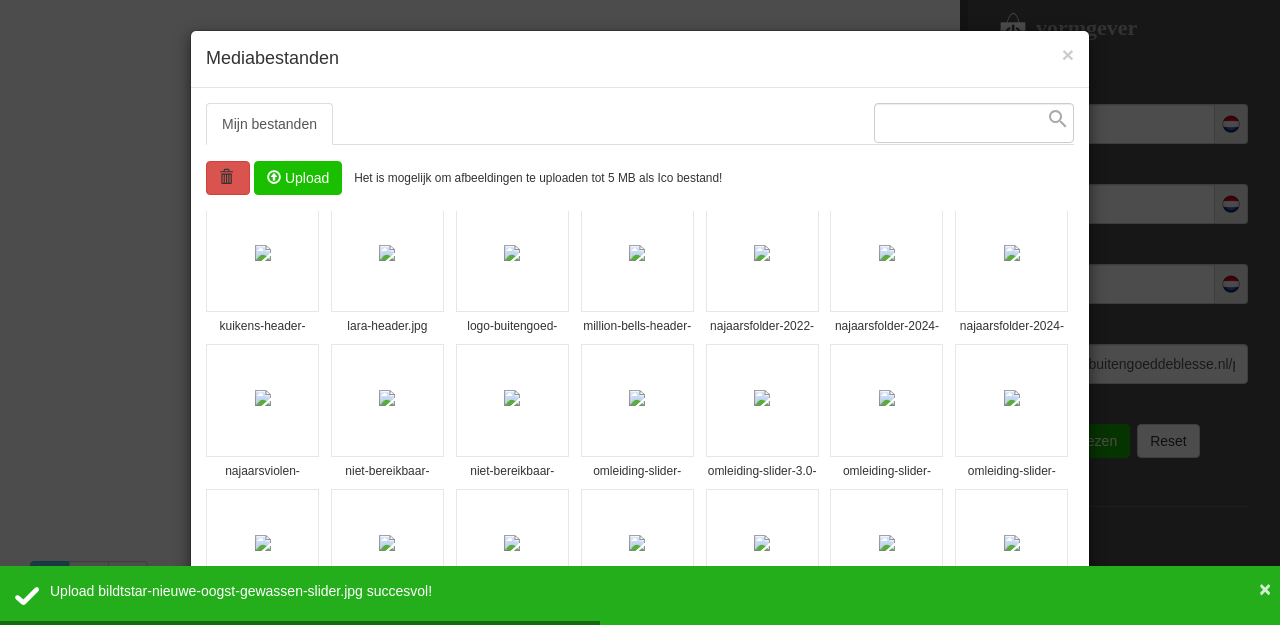 scroll, scrollTop: 1576, scrollLeft: 0, axis: vertical 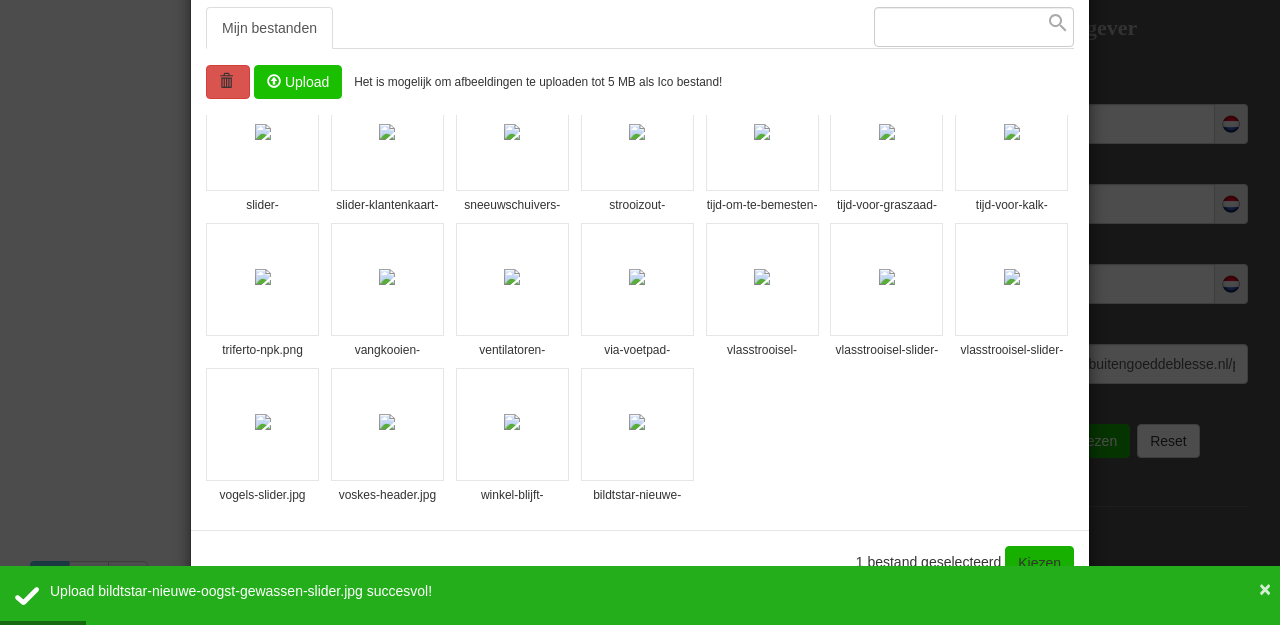 click at bounding box center [637, 422] 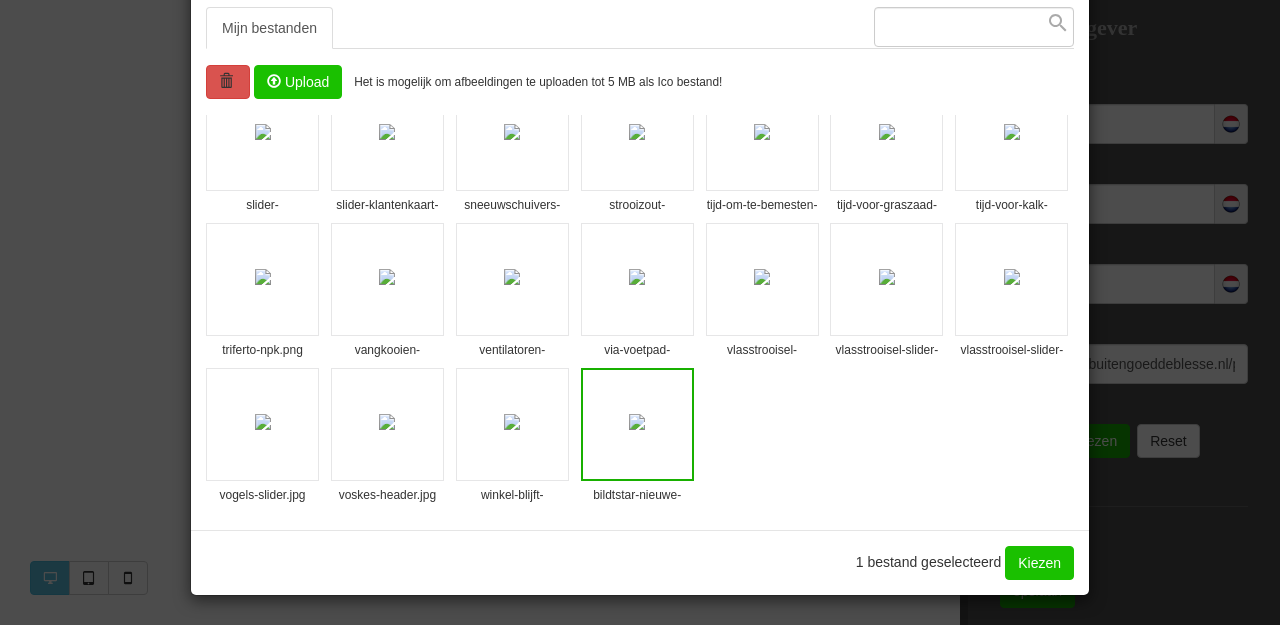 click on "Kiezen" at bounding box center [1039, 563] 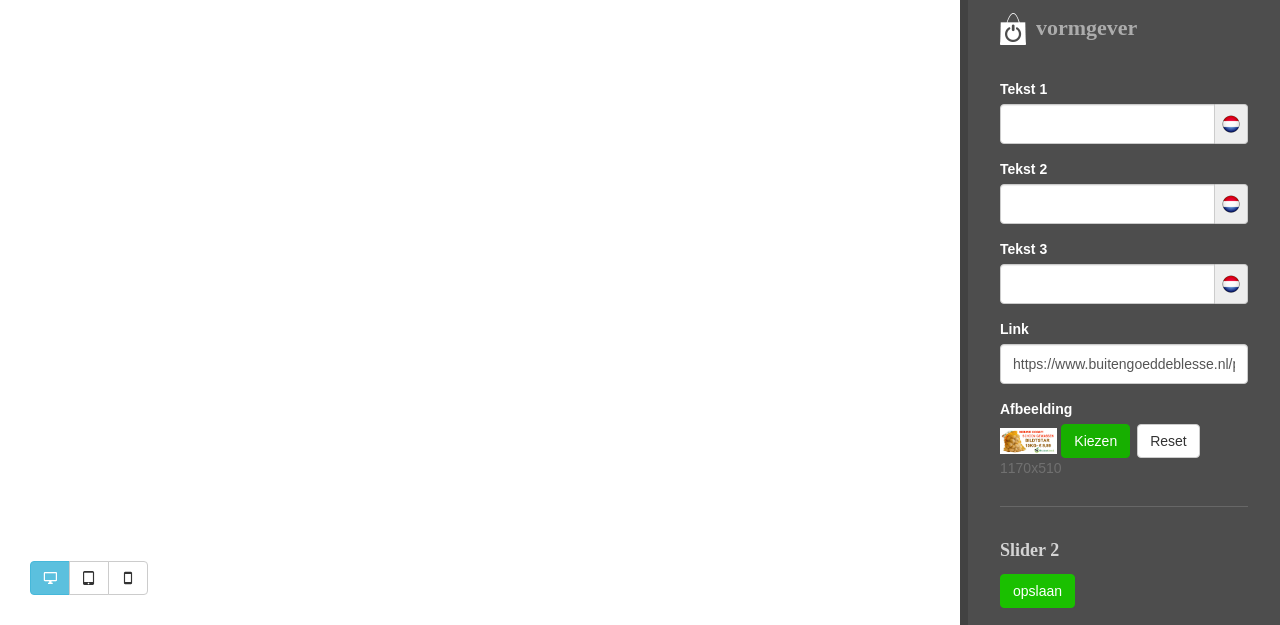 click on "opslaan" at bounding box center [1037, 591] 